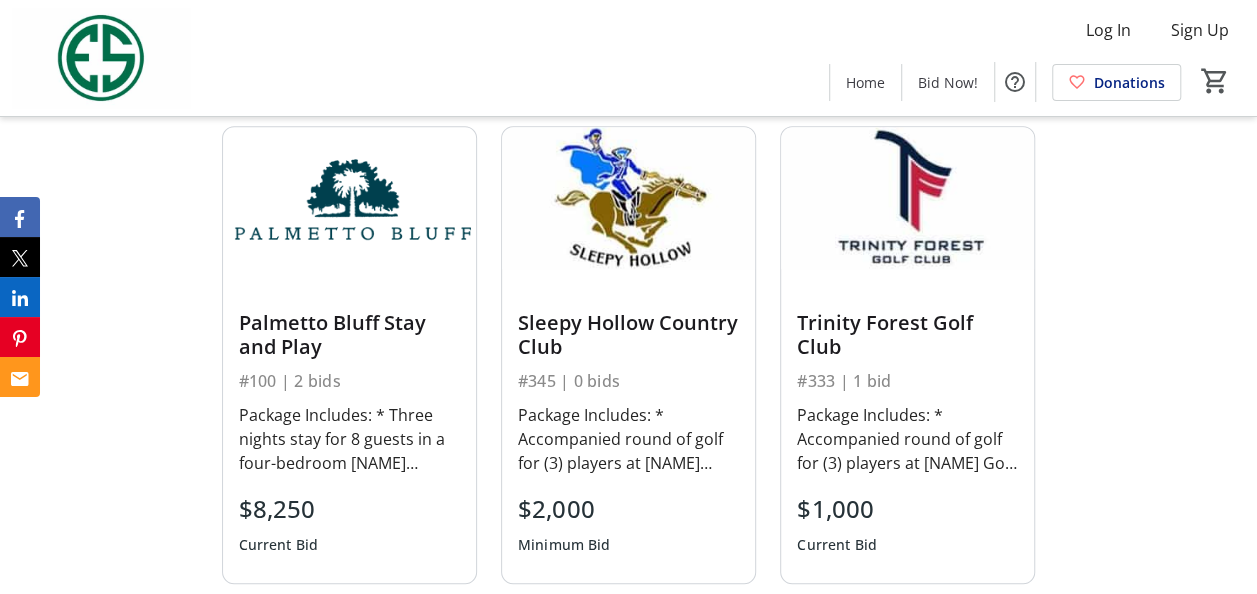 scroll, scrollTop: 800, scrollLeft: 0, axis: vertical 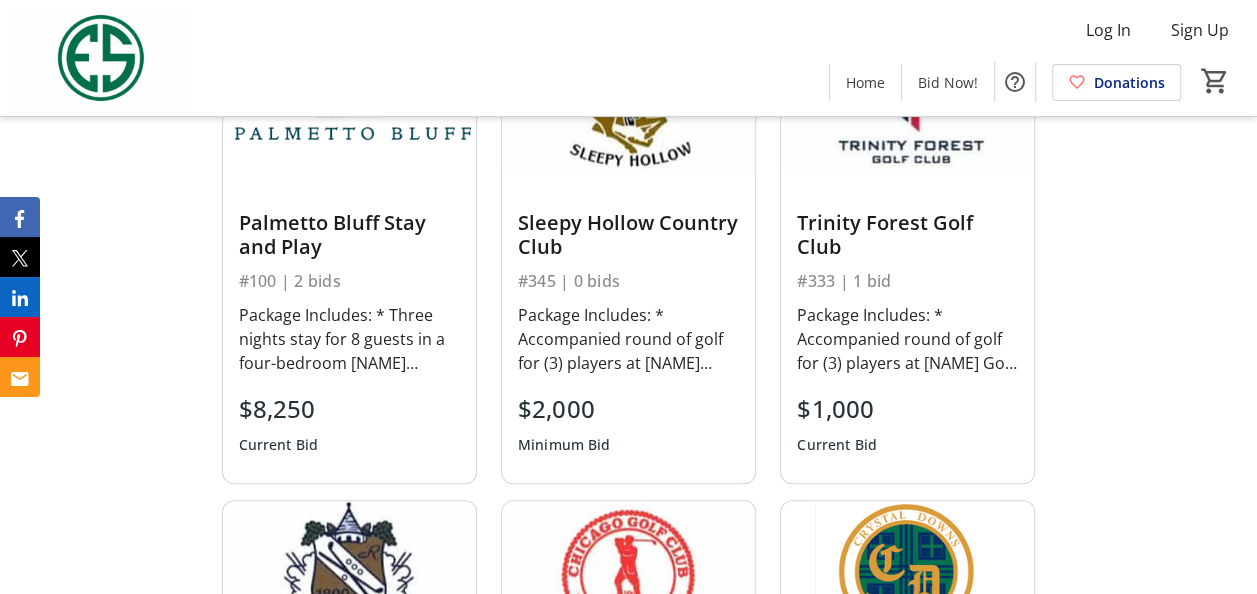 click on "Trinity Forest Golf Club" at bounding box center [907, 235] 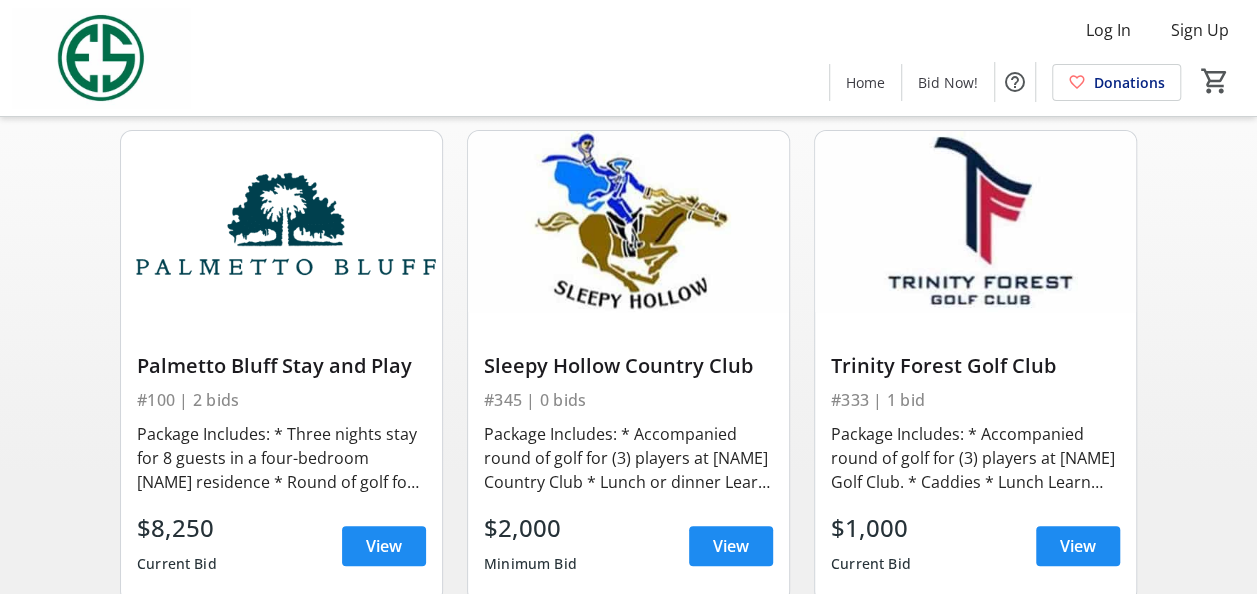 scroll, scrollTop: 200, scrollLeft: 0, axis: vertical 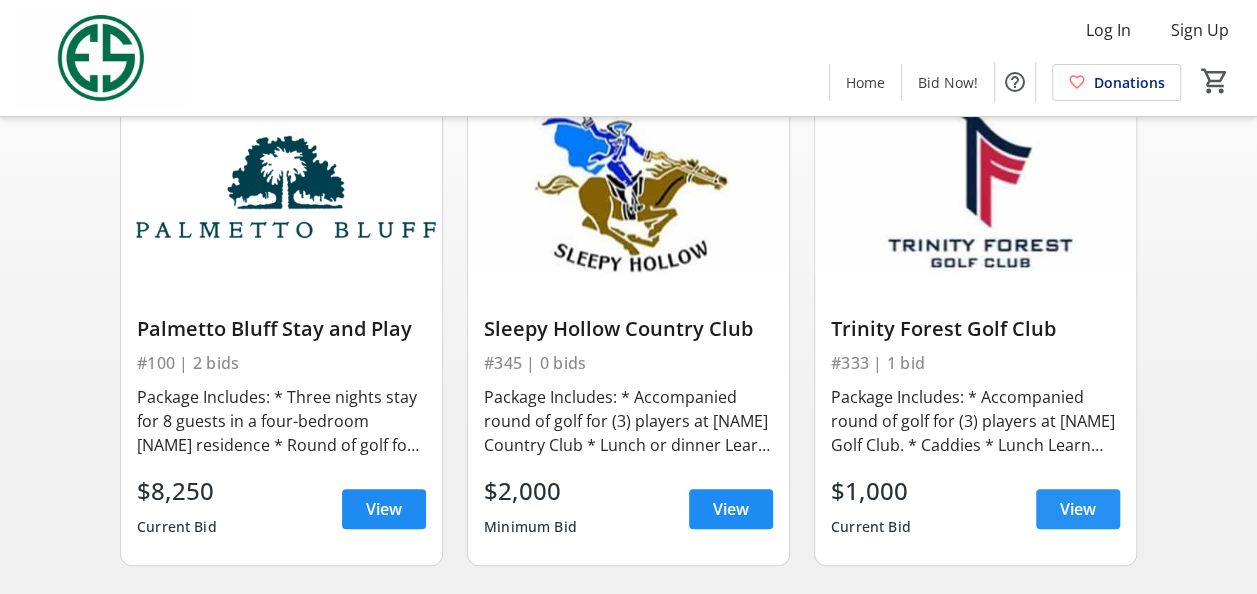 click on "View" at bounding box center [1078, 509] 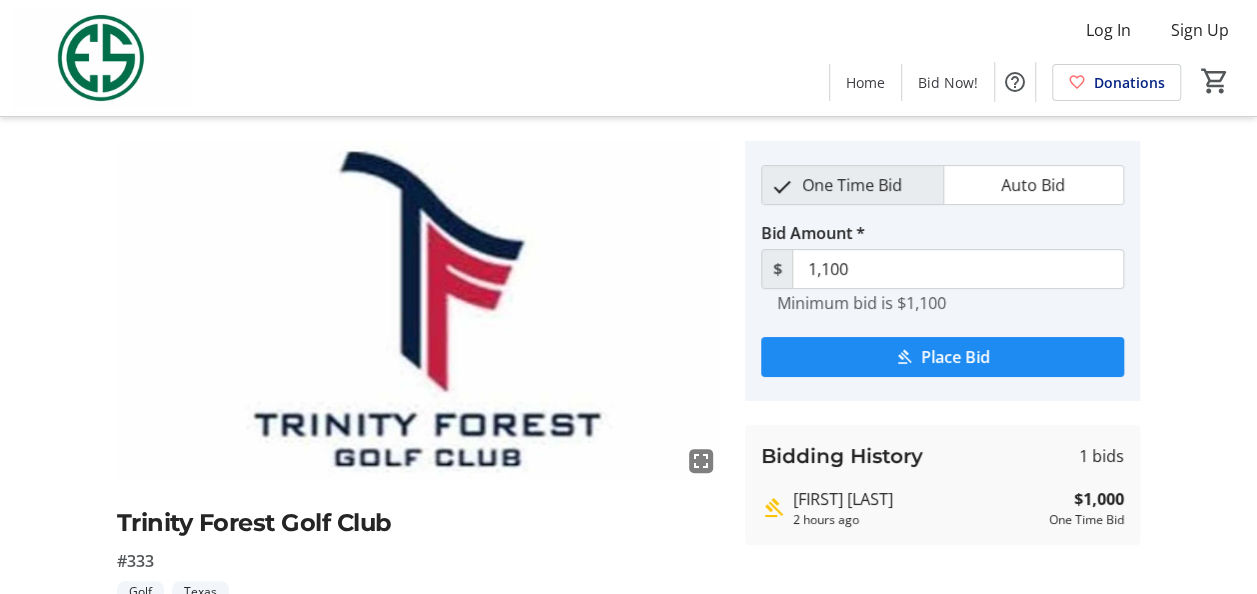 scroll, scrollTop: 0, scrollLeft: 0, axis: both 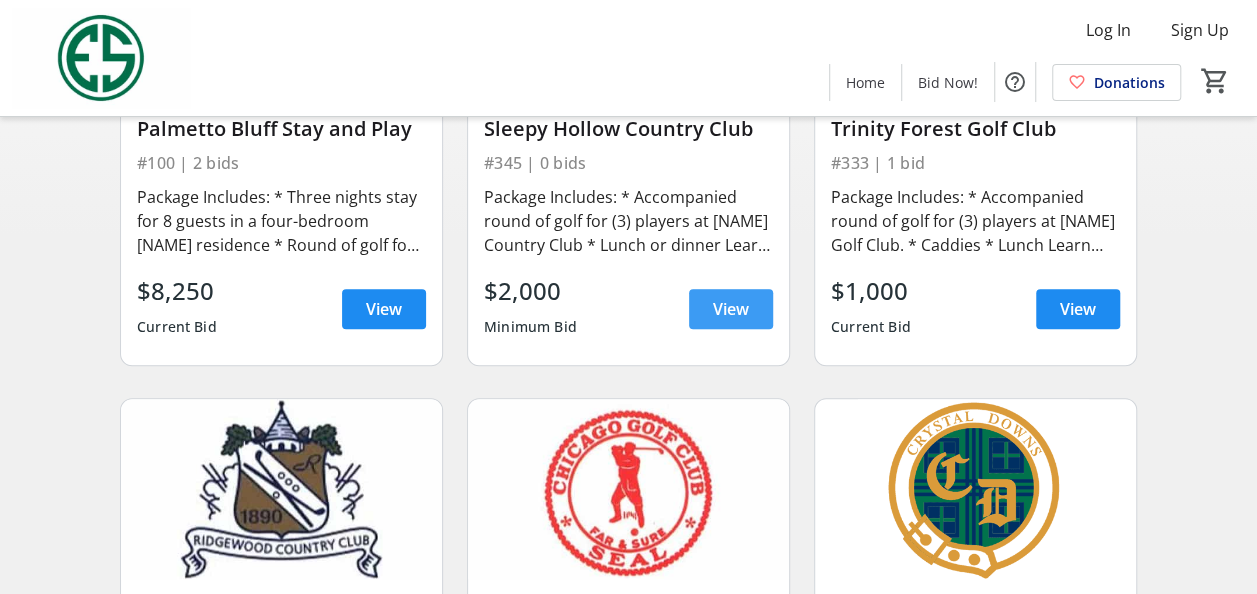 click at bounding box center [731, 309] 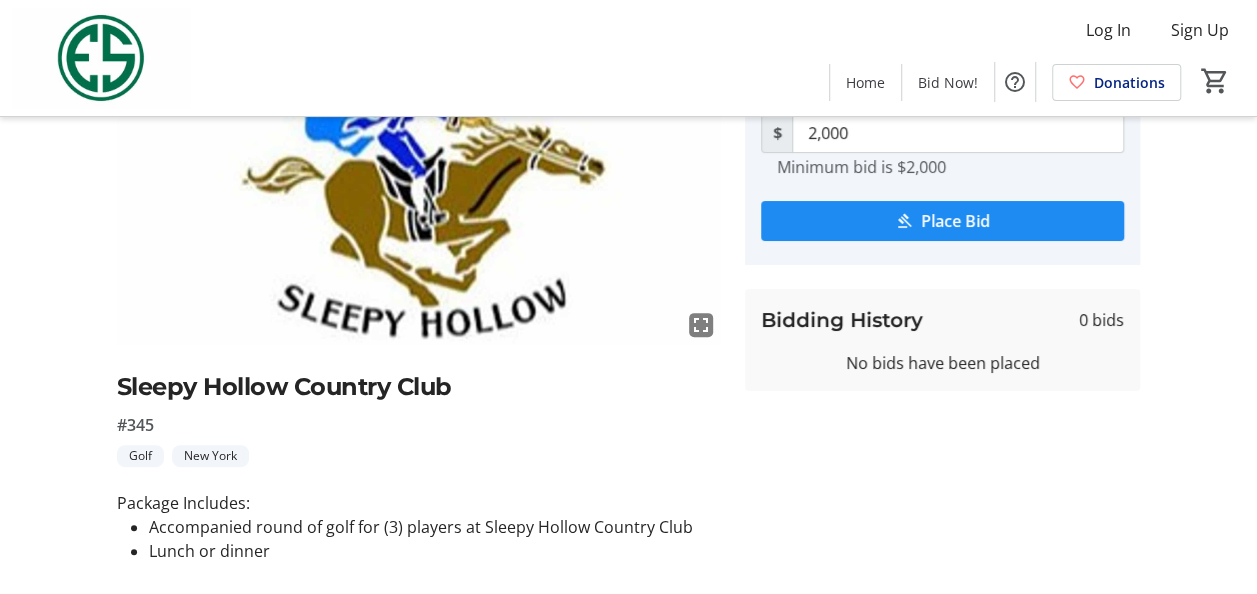 scroll, scrollTop: 0, scrollLeft: 0, axis: both 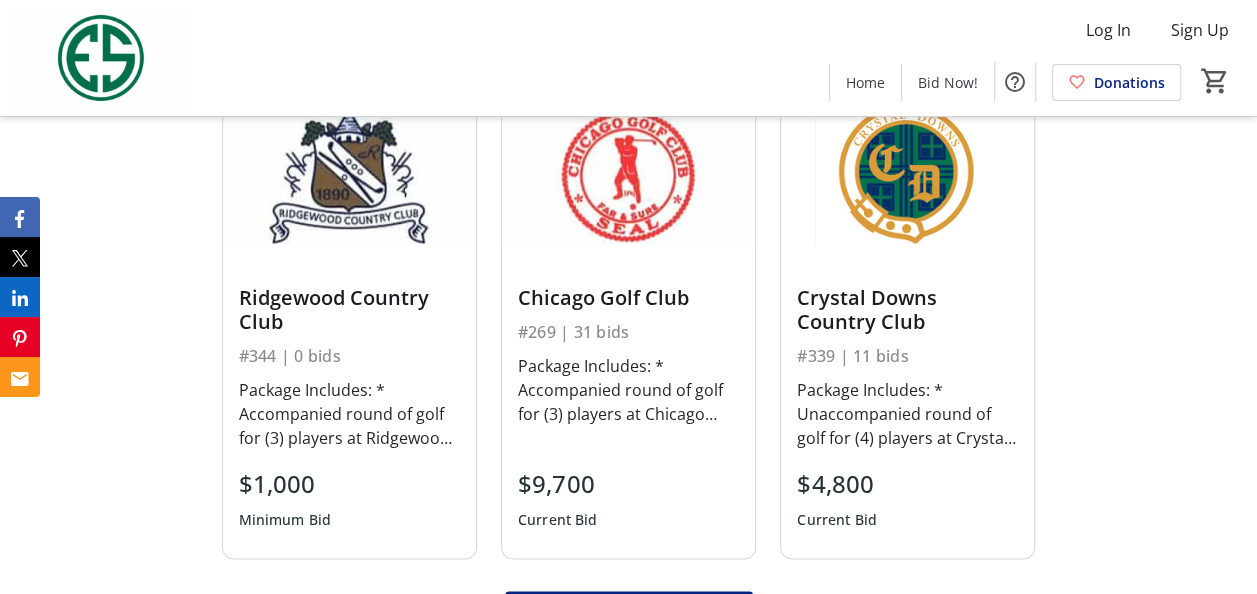 click on "Chicago Golf Club" at bounding box center (628, 298) 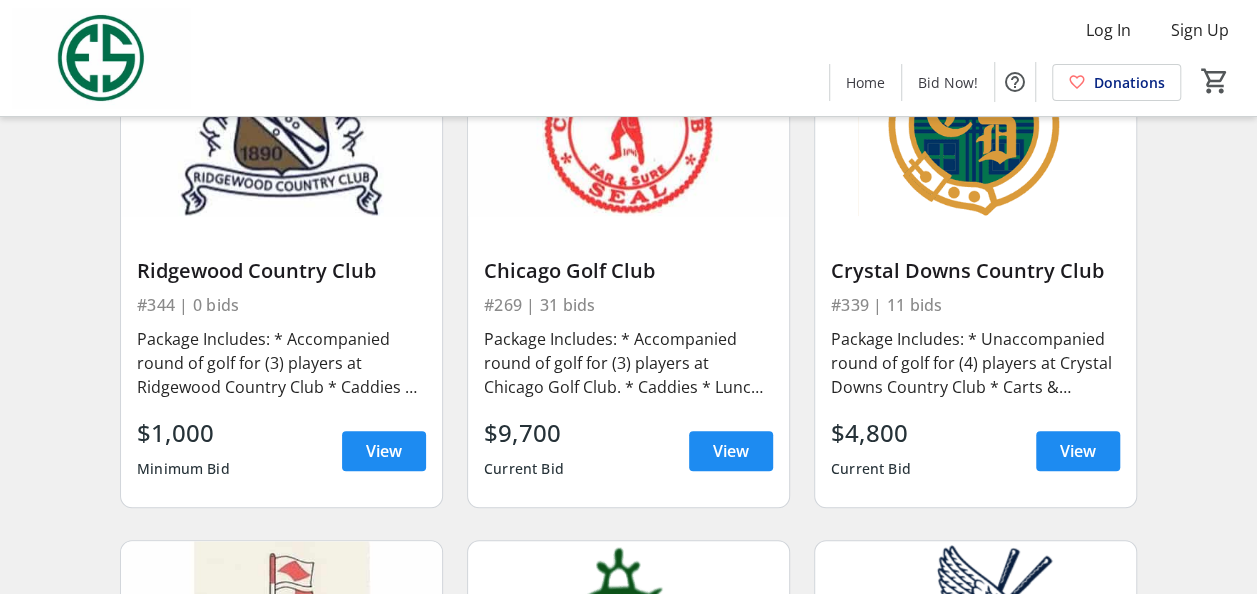 scroll, scrollTop: 800, scrollLeft: 0, axis: vertical 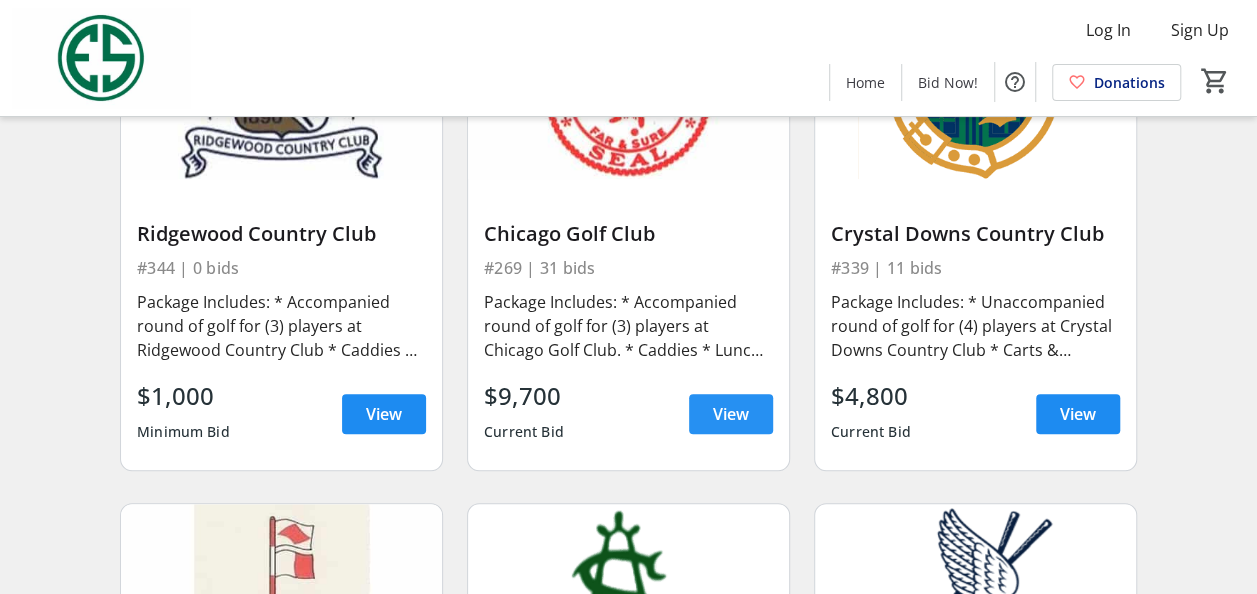 click on "View" at bounding box center [731, 414] 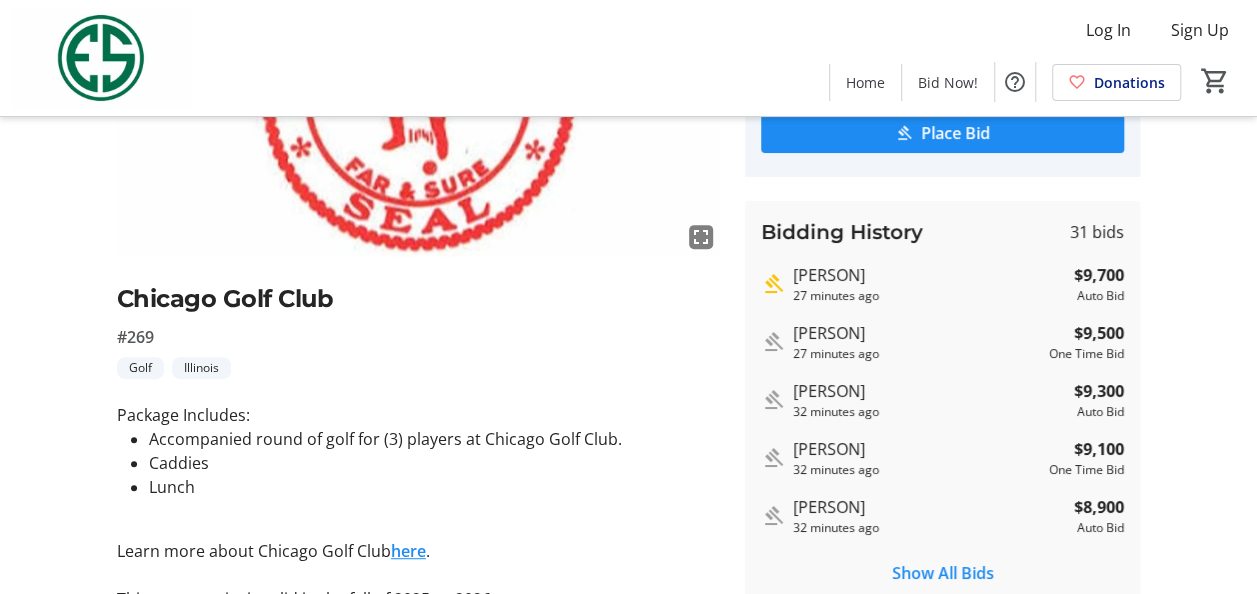 scroll, scrollTop: 400, scrollLeft: 0, axis: vertical 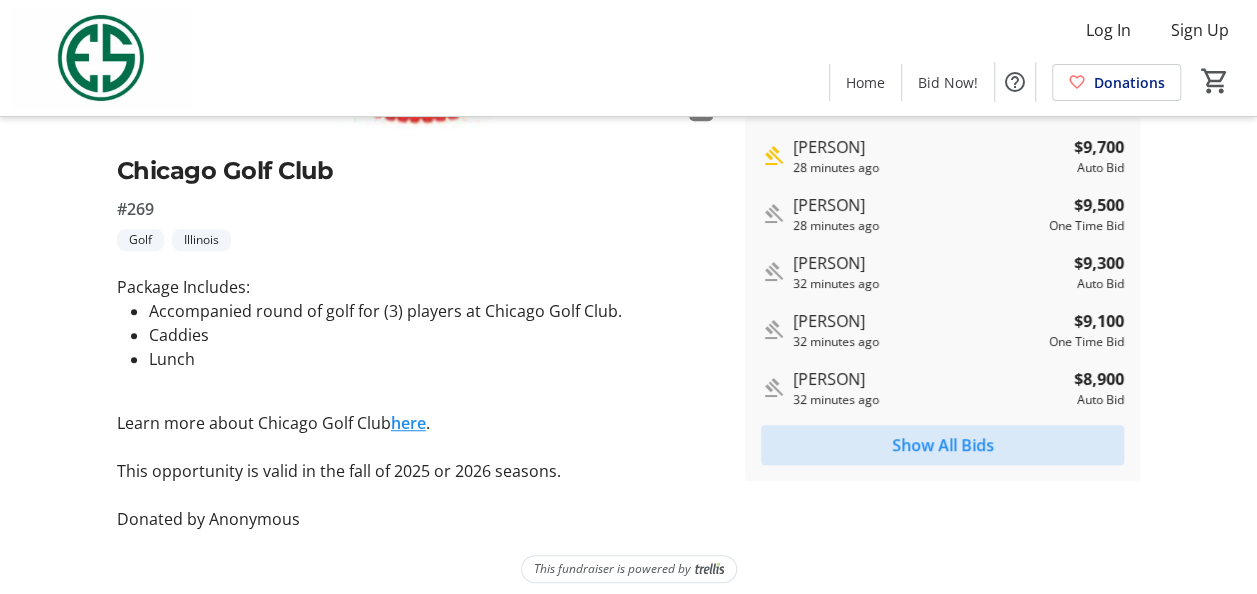 click on "Show All Bids" 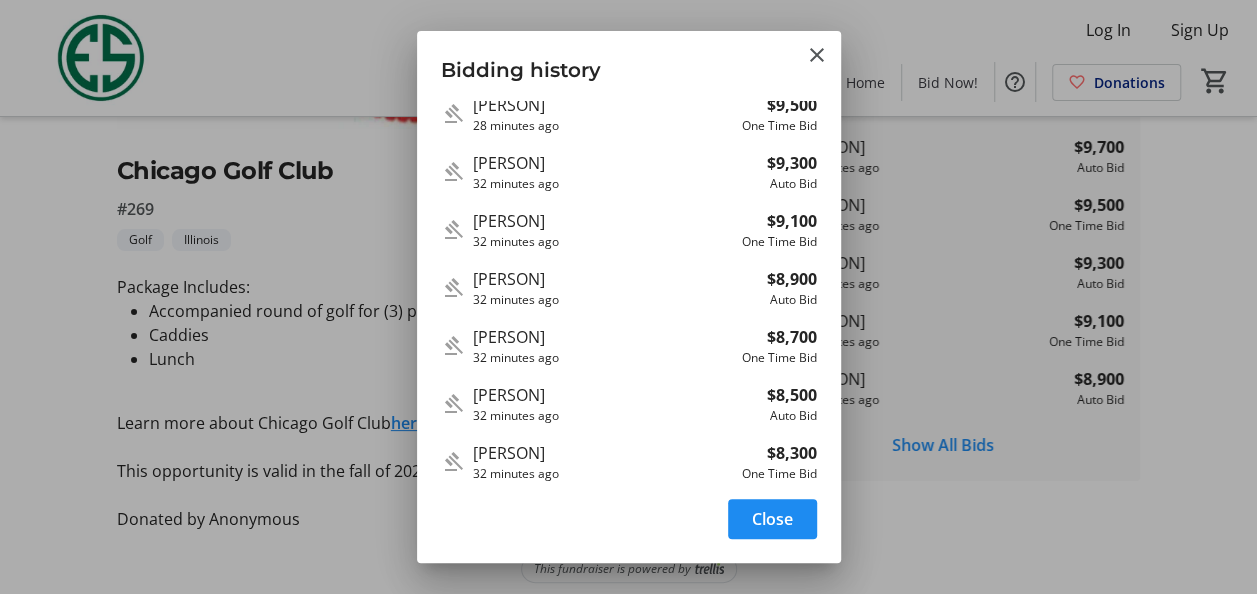 scroll, scrollTop: 80, scrollLeft: 0, axis: vertical 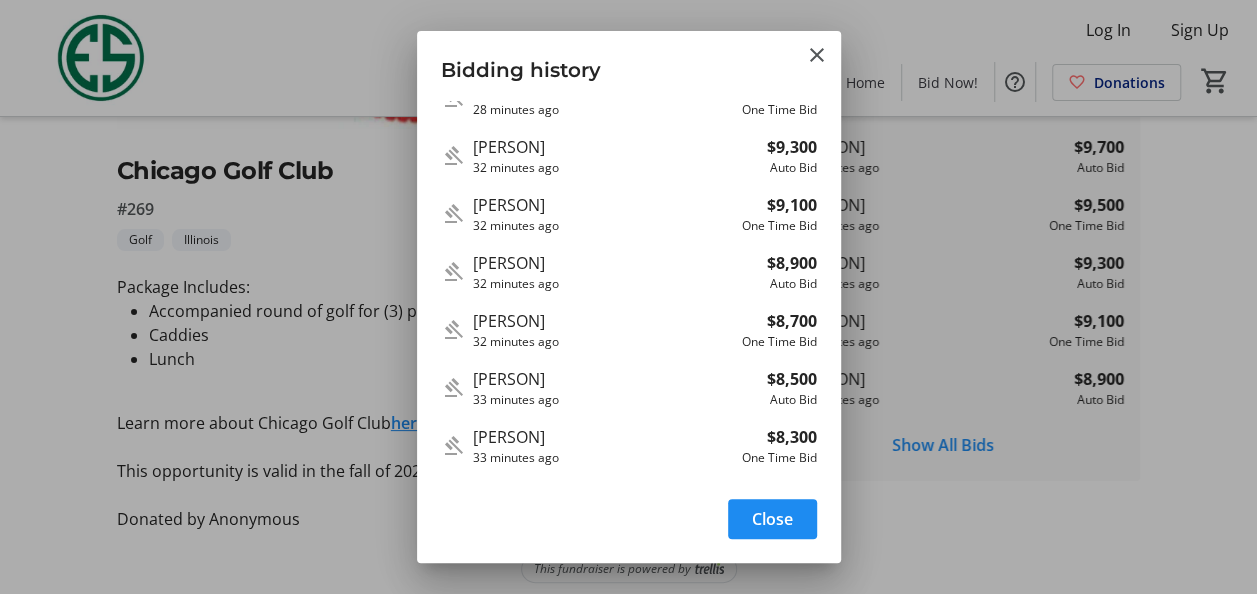 click on "[FIRST] [LAST]  28 minutes ago  $9,700   Auto Bid   [FIRST] [LAST]  28 minutes ago  $9,500   One Time Bid   [FIRST] [LAST]  32 minutes ago  $9,300   Auto Bid   [FIRST] [LAST]  32 minutes ago  $9,100   One Time Bid   [FIRST] [LAST]  32 minutes ago  $8,900   Auto Bid   [FIRST] [LAST]  32 minutes ago  $8,700   One Time Bid   [FIRST] [LAST]  33 minutes ago  $8,500   Auto Bid   [FIRST] [LAST]  33 minutes ago  $8,300   One Time Bid   [FIRST] [LAST]  6 days ago  $8,100   Auto Bid   [FIRST] [LAST]  7 days ago  $7,900   One Time Bid   [FIRST] [LAST]  7 days ago  $7,700   Auto Bid   [FIRST] [LAST]  7 days ago  $7,500   One Time Bid   [FIRST] [LAST]  8 days ago  $6,800   Auto Bid   [FIRST] [LAST]  8 days ago  $6,600   One Time Bid   [FIRST] [LAST]  8 days ago  $6,200   Auto Bid   [FIRST] [LAST]  8 days ago  $6,000   One Time Bid   [FIRST] [LAST]  9 days ago  $5,600   Auto Bid   [FIRST] [LAST]  9 days ago  $5,400   One Time Bid   [FIRST] [LAST]  13 days ago  $5,200   Auto Bid   [FIRST] [LAST]  13 days ago  $5,000   One Time Bid" at bounding box center [629, 294] 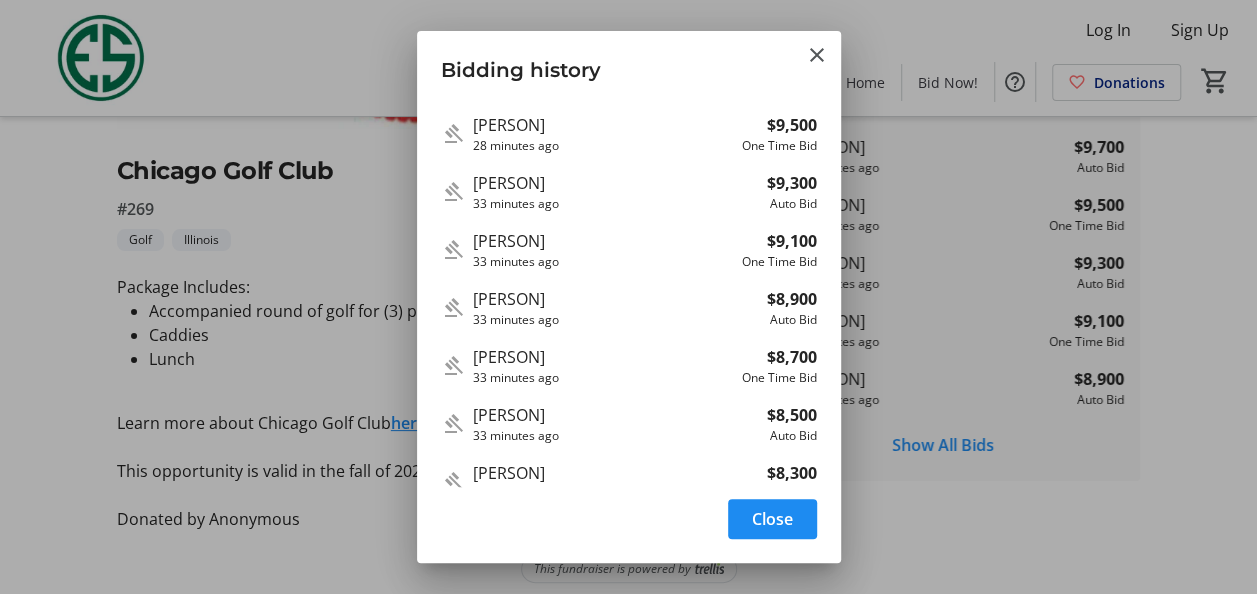 scroll, scrollTop: 0, scrollLeft: 0, axis: both 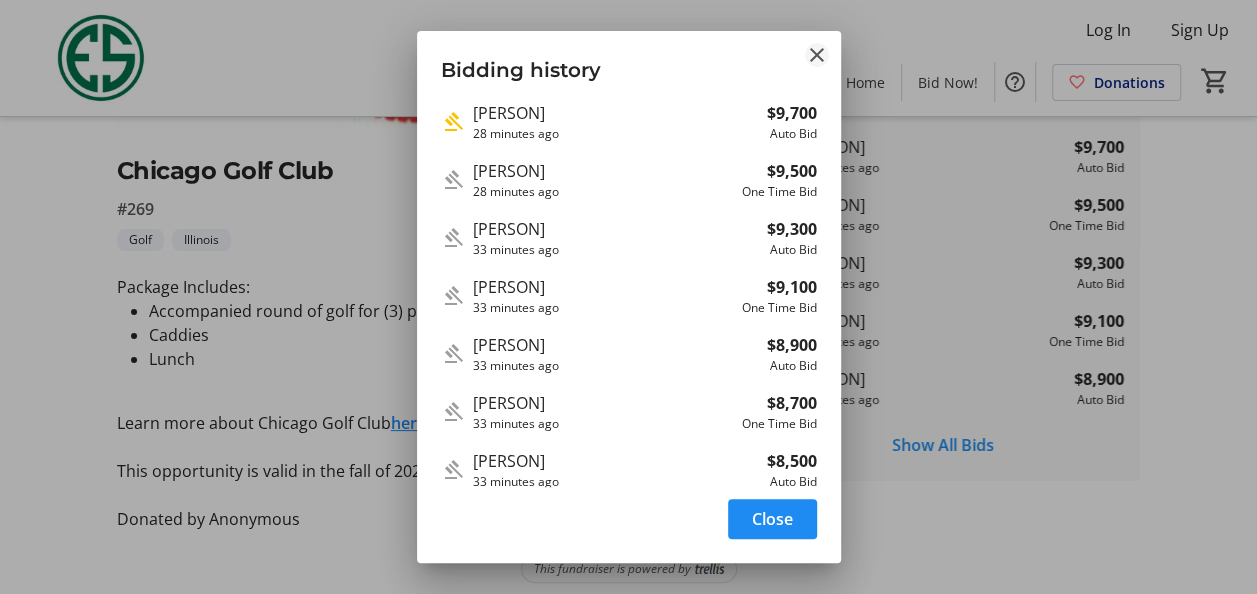 click at bounding box center [817, 55] 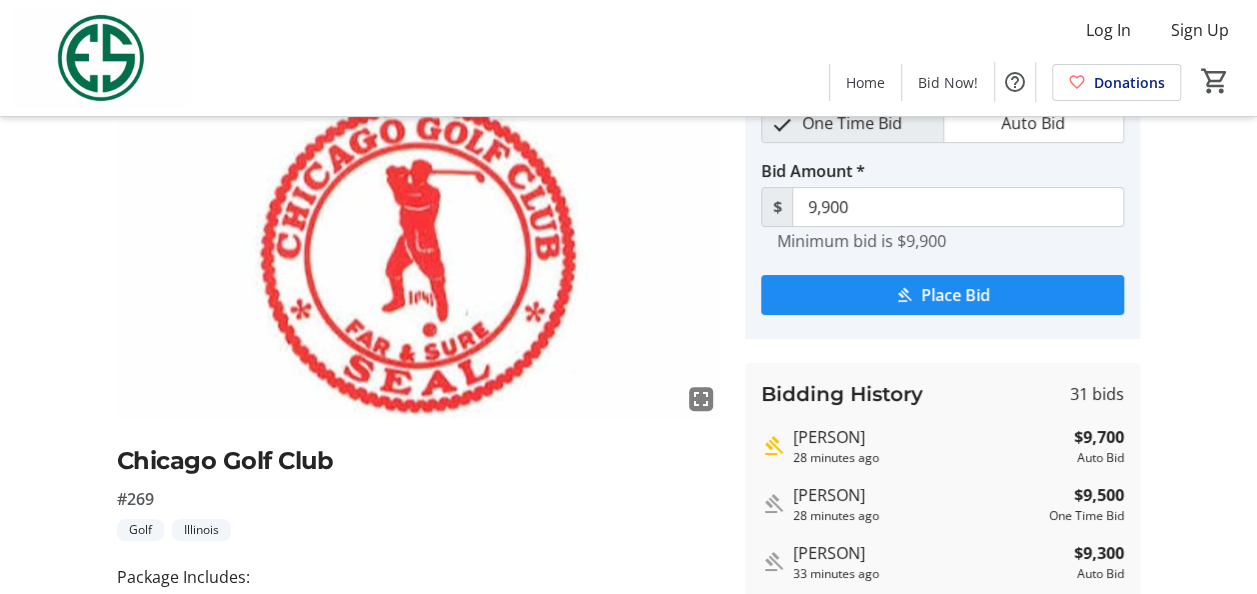 scroll, scrollTop: 0, scrollLeft: 0, axis: both 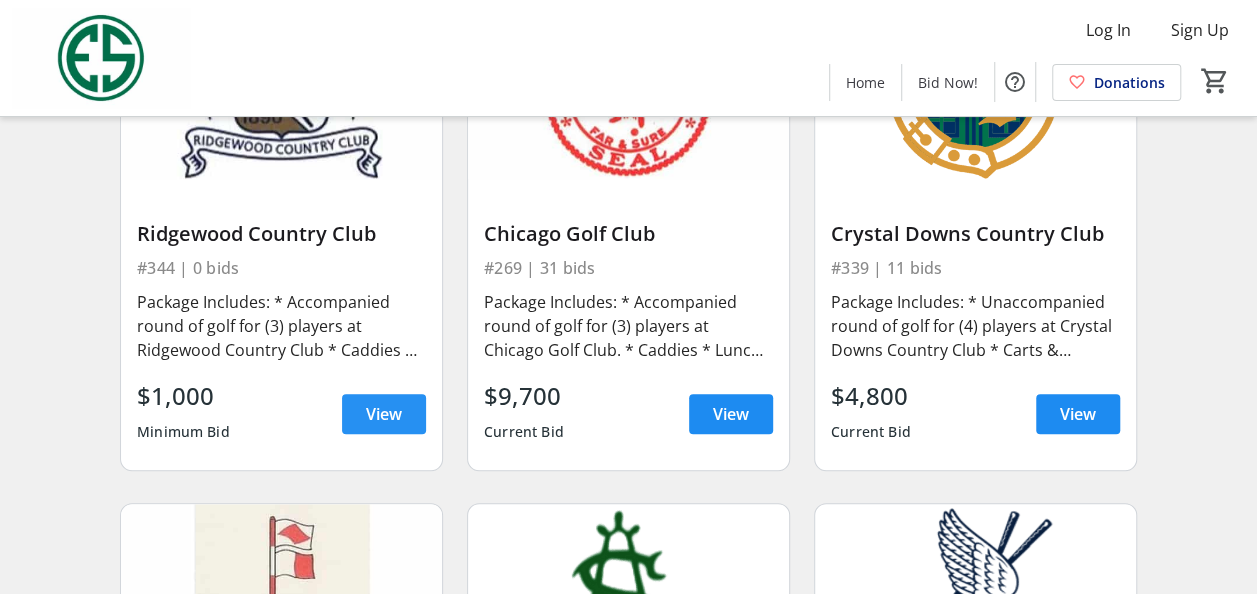 click at bounding box center (384, 414) 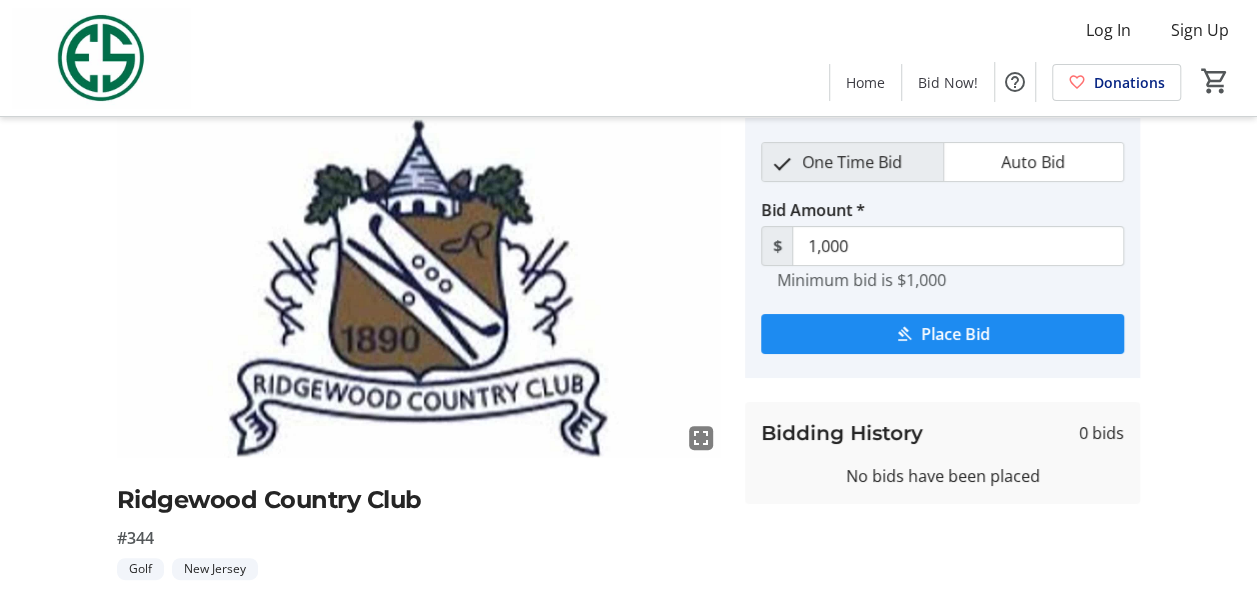 scroll, scrollTop: 0, scrollLeft: 0, axis: both 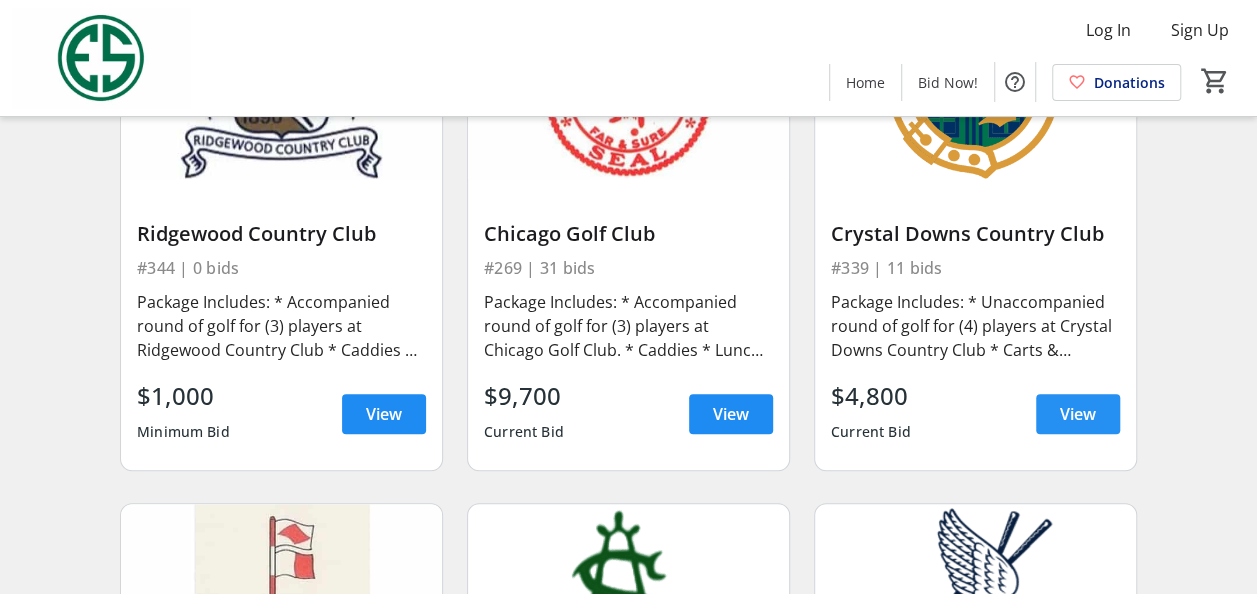 click on "View" at bounding box center (1078, 414) 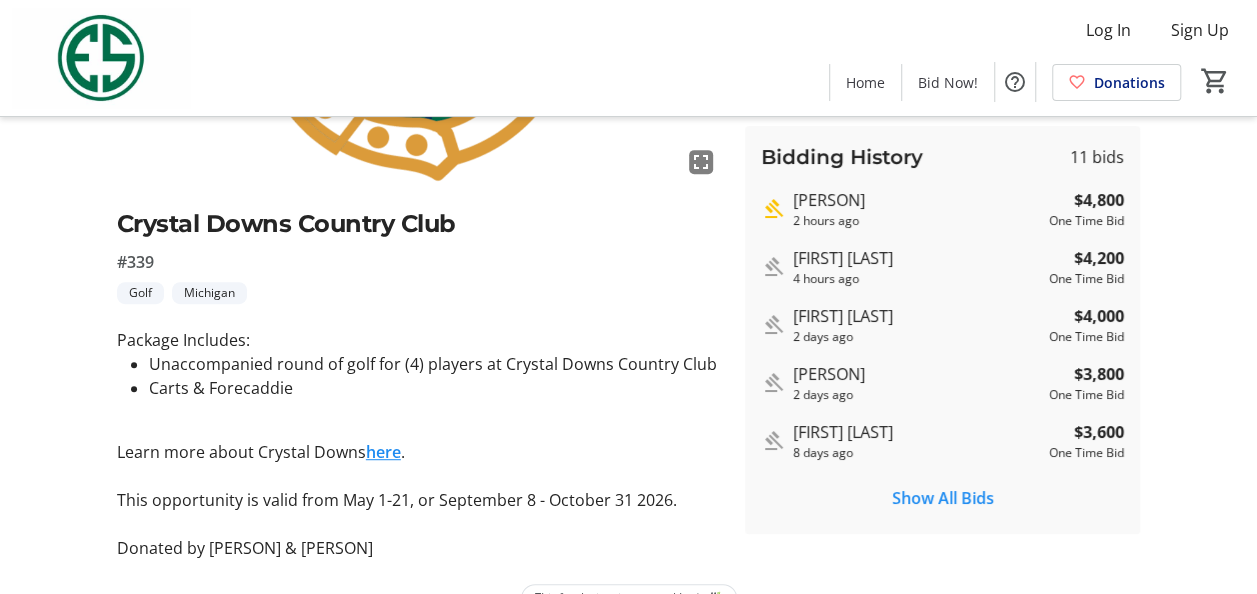 scroll, scrollTop: 388, scrollLeft: 0, axis: vertical 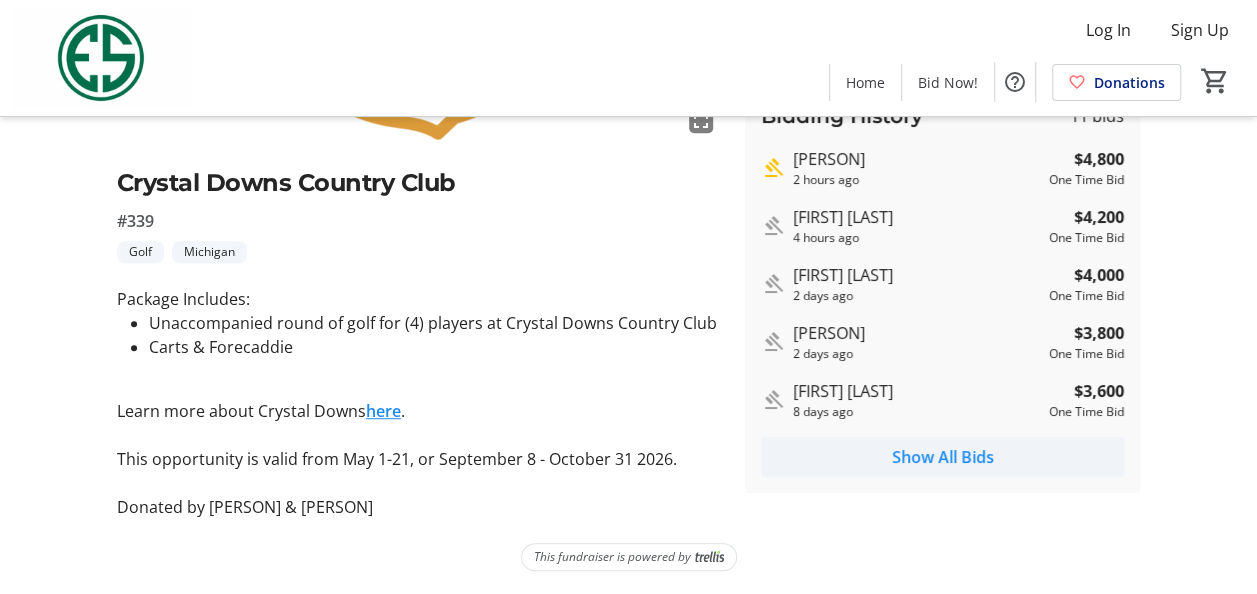 click on "Show All Bids" 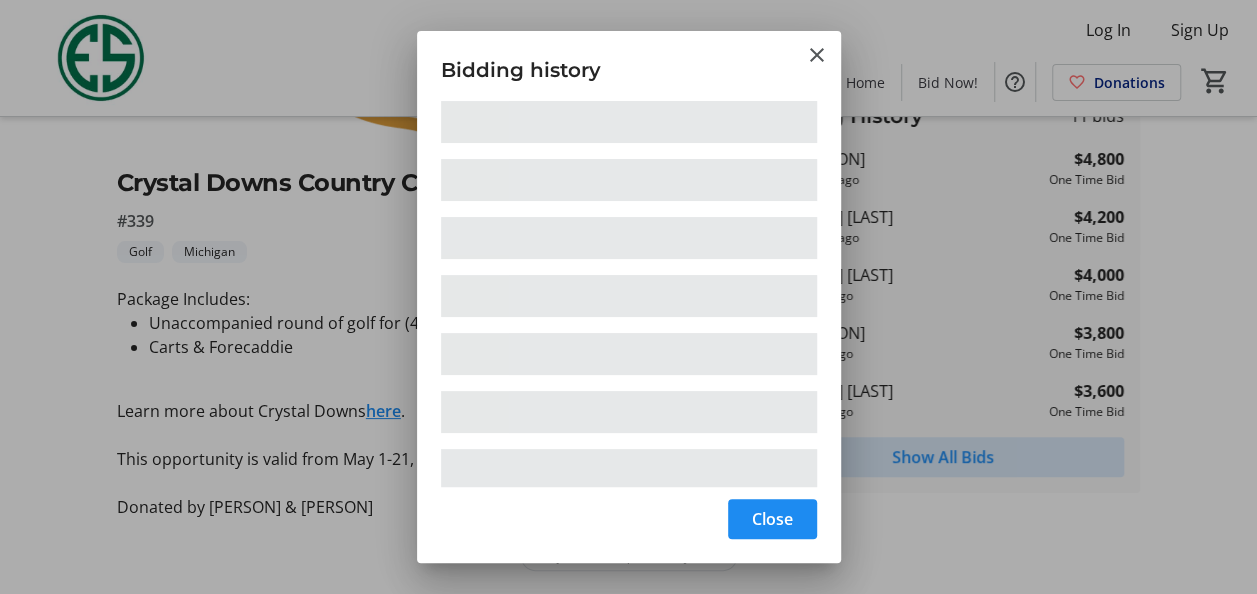 scroll, scrollTop: 0, scrollLeft: 0, axis: both 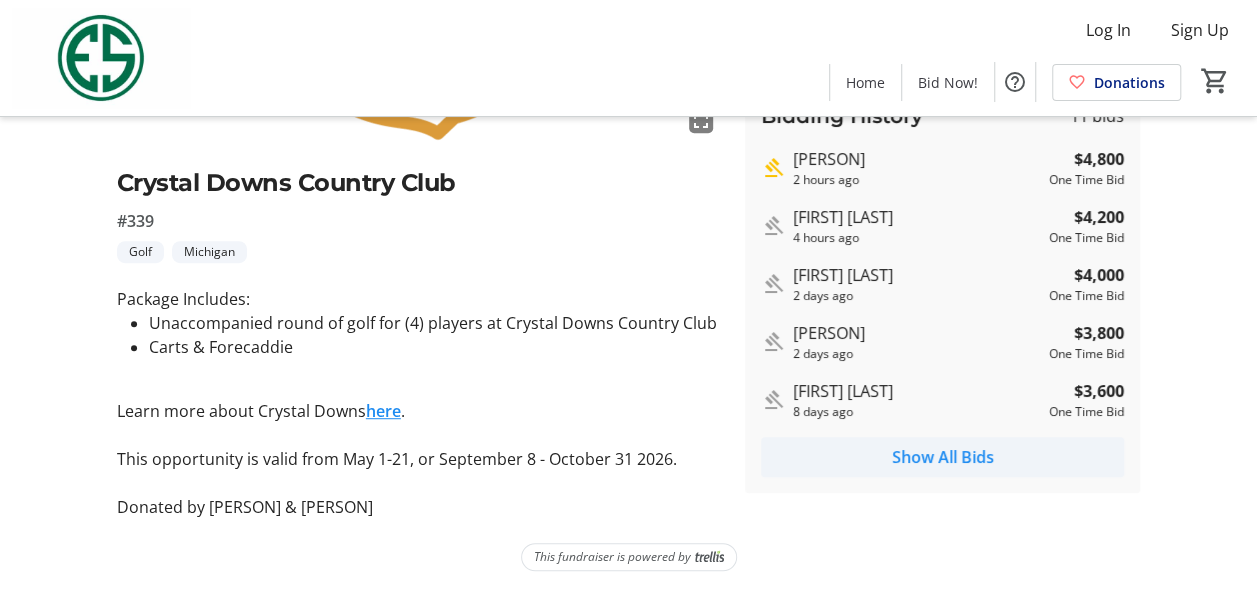 click on "Show All Bids" 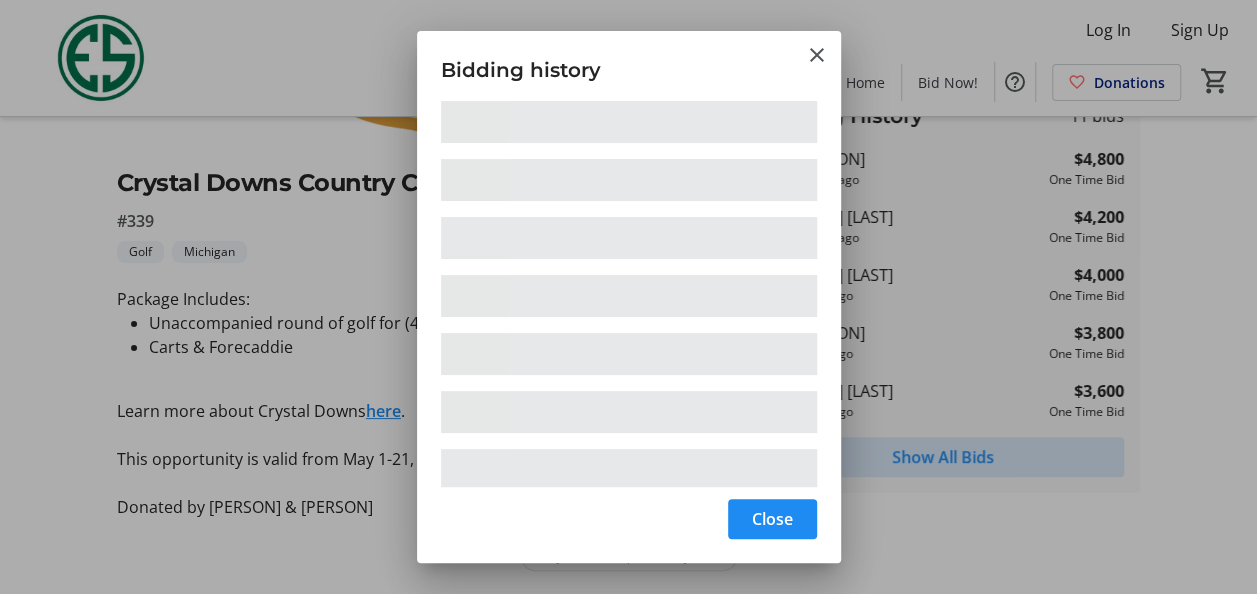 scroll, scrollTop: 0, scrollLeft: 0, axis: both 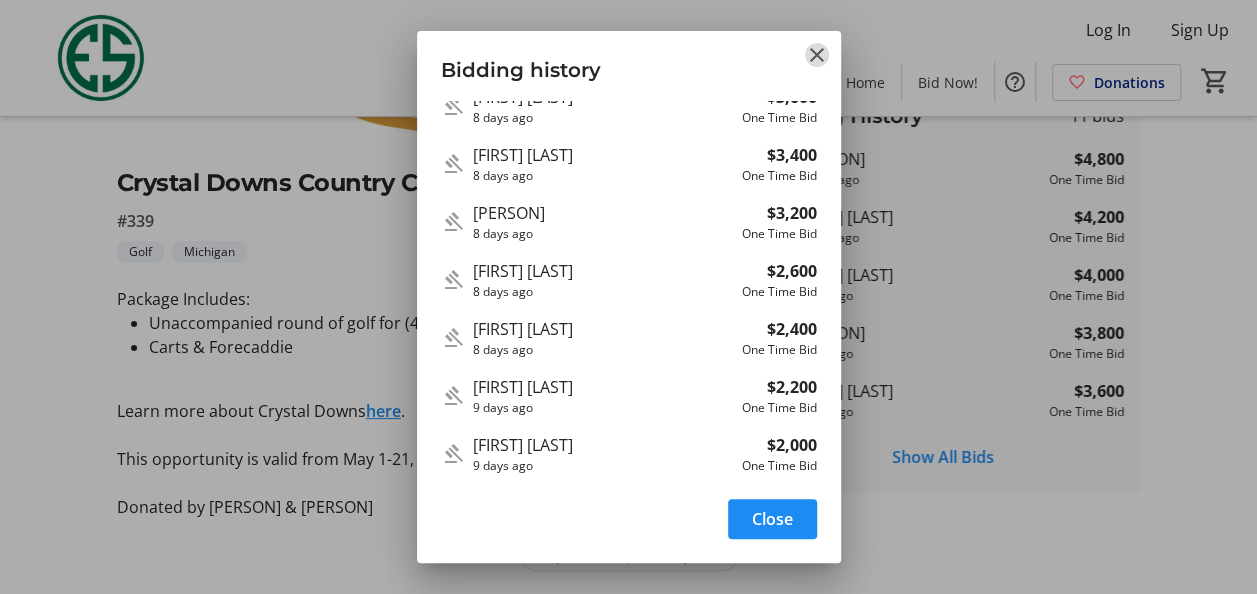 click at bounding box center [817, 55] 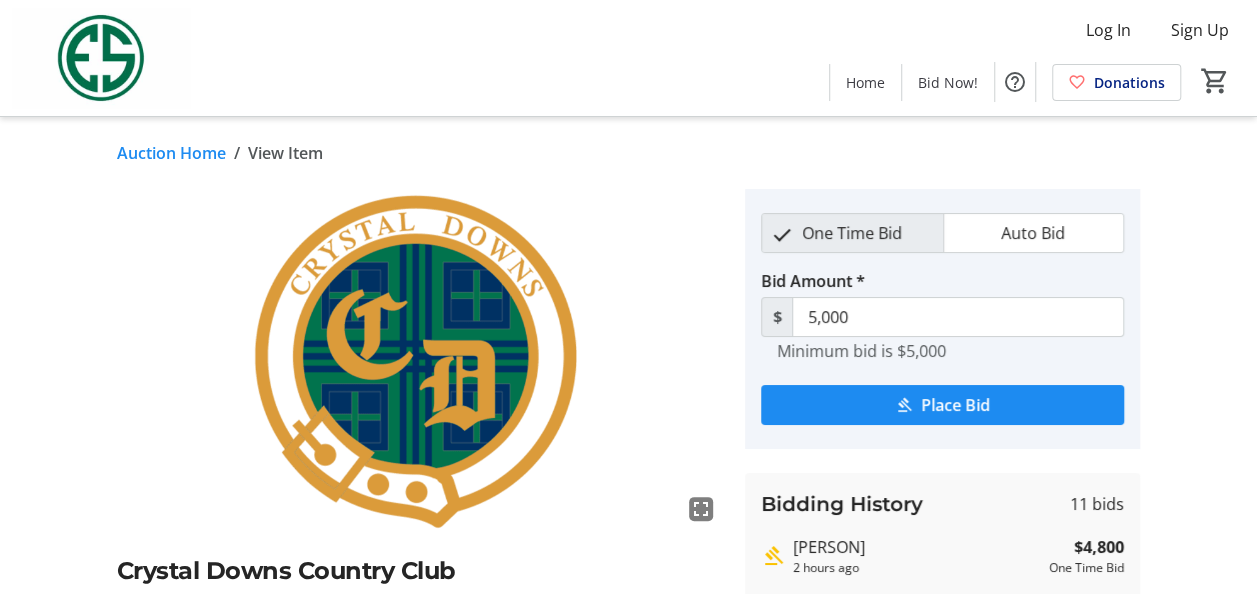 scroll, scrollTop: 388, scrollLeft: 0, axis: vertical 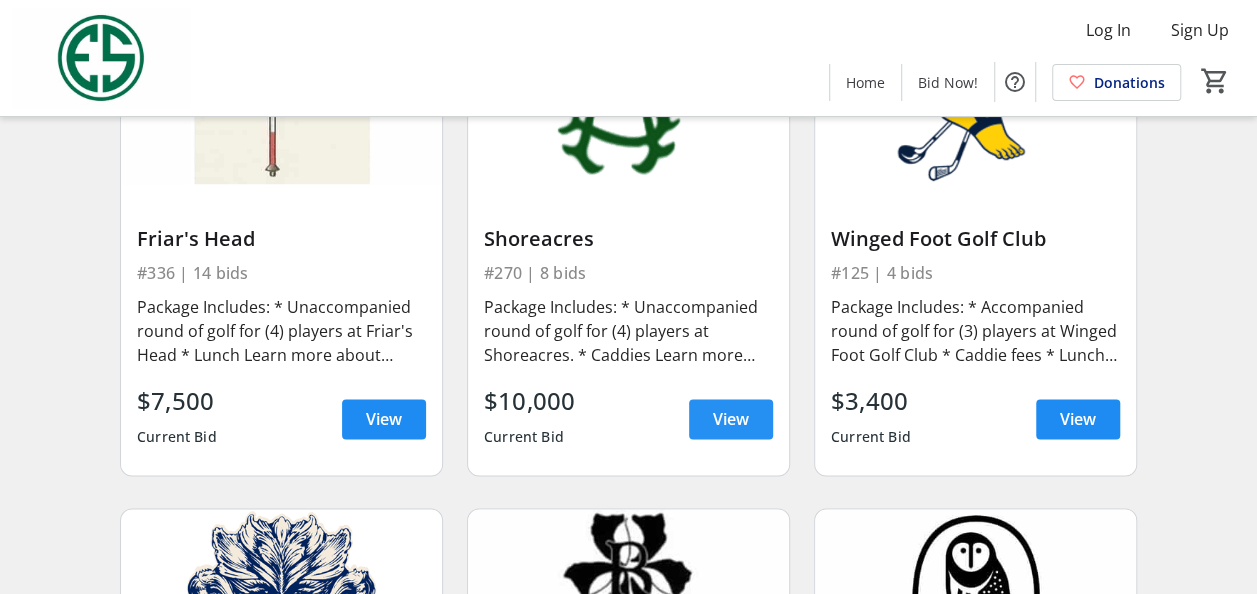 click on "View" at bounding box center (731, 419) 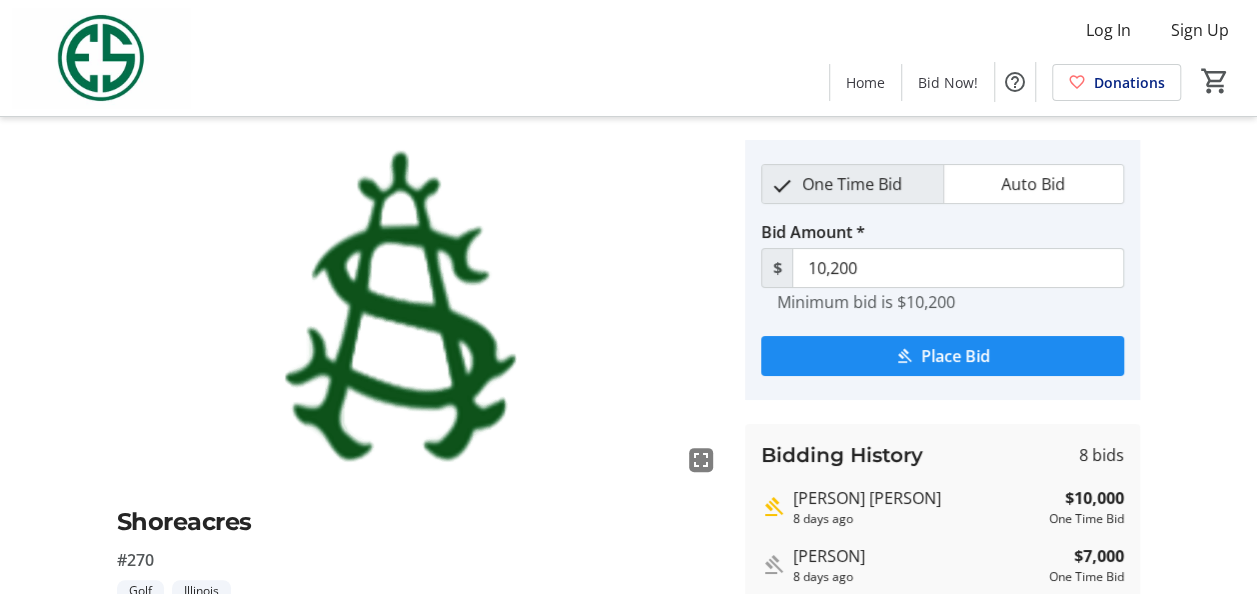 scroll, scrollTop: 0, scrollLeft: 0, axis: both 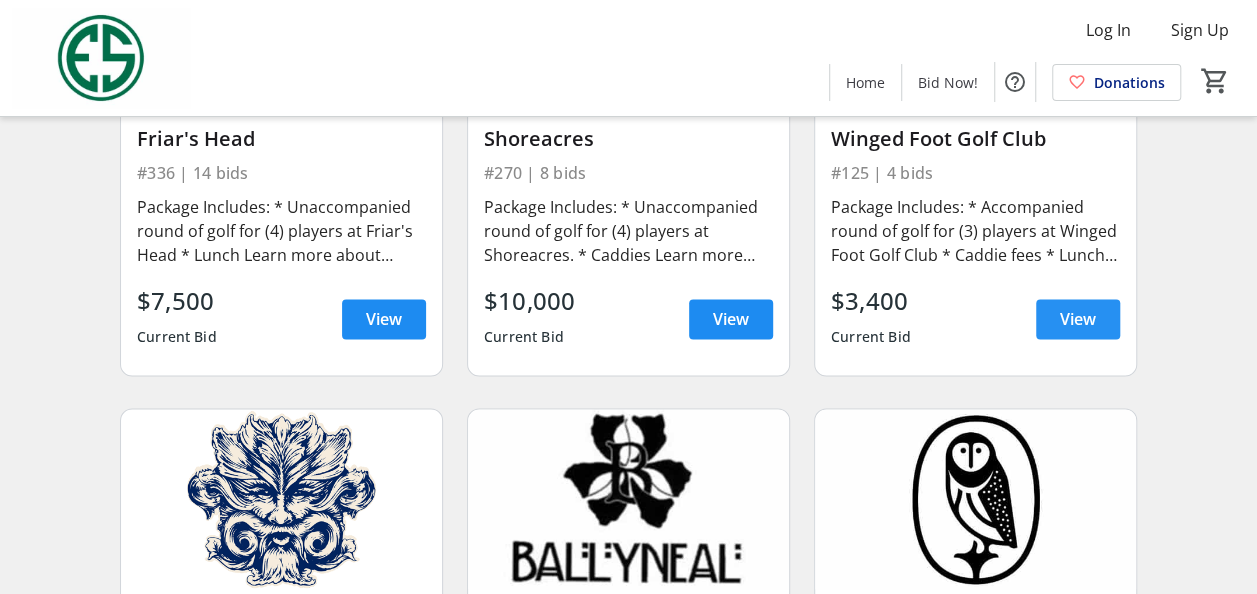 click on "View" at bounding box center [1078, 319] 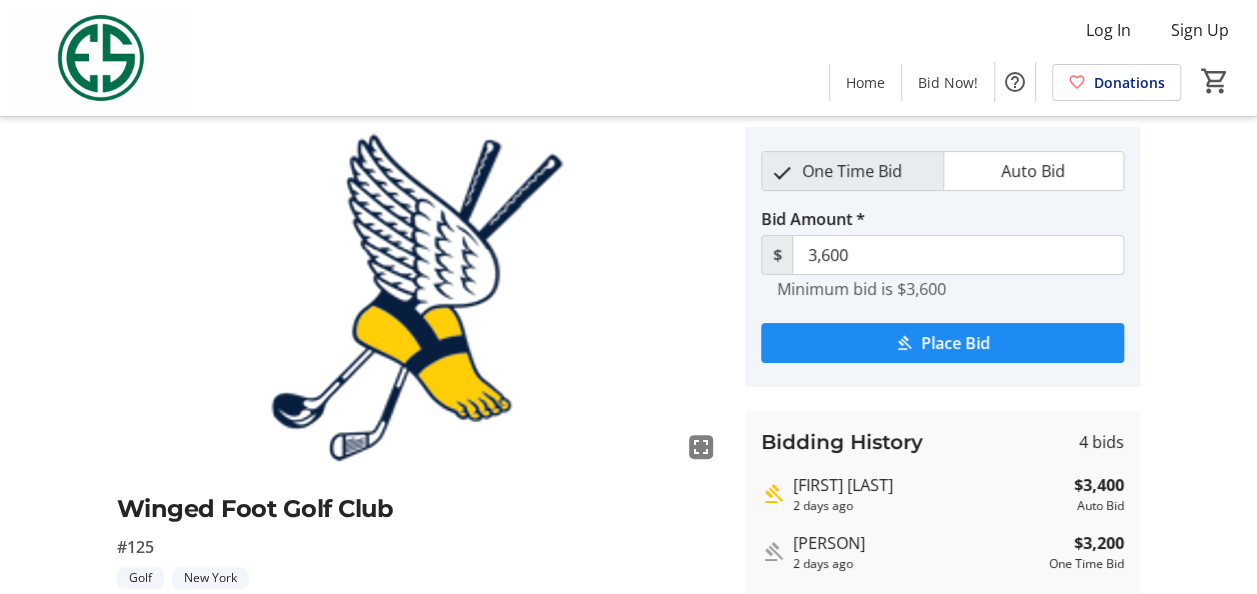 scroll, scrollTop: 0, scrollLeft: 0, axis: both 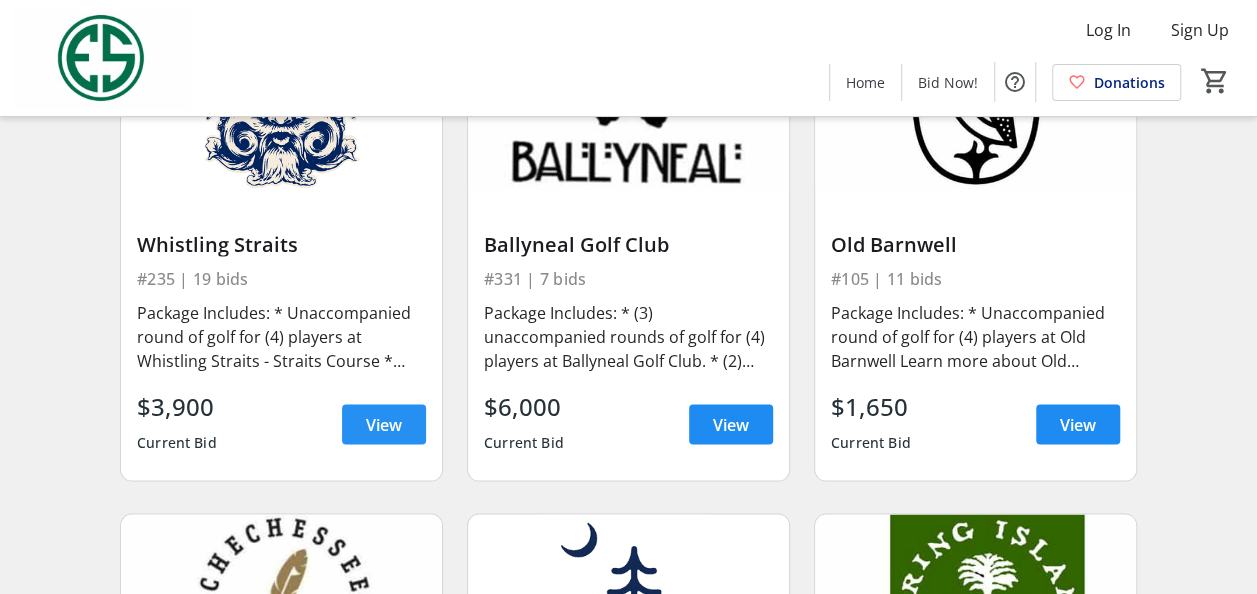 click on "View" at bounding box center (384, 424) 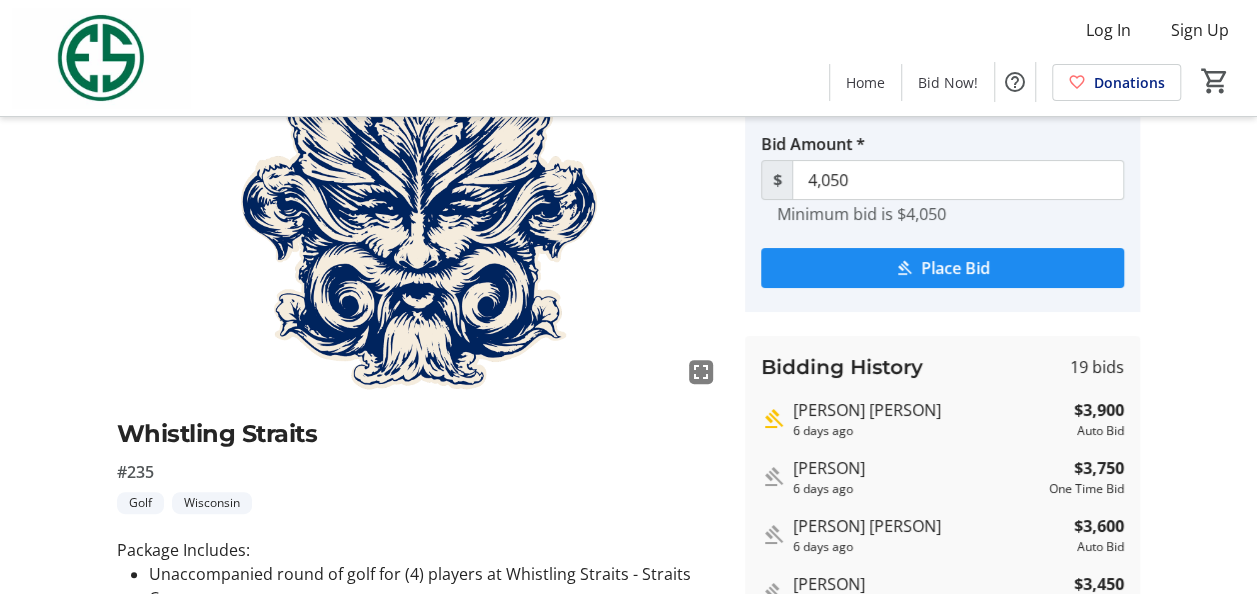 scroll, scrollTop: 0, scrollLeft: 0, axis: both 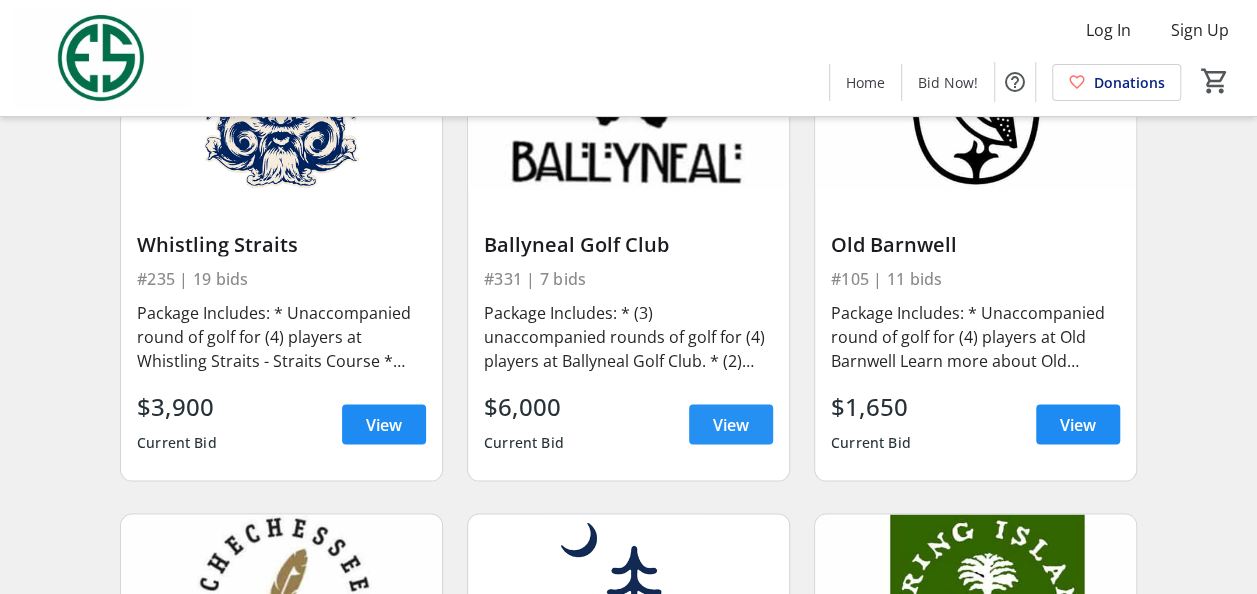 click on "View" at bounding box center [731, 424] 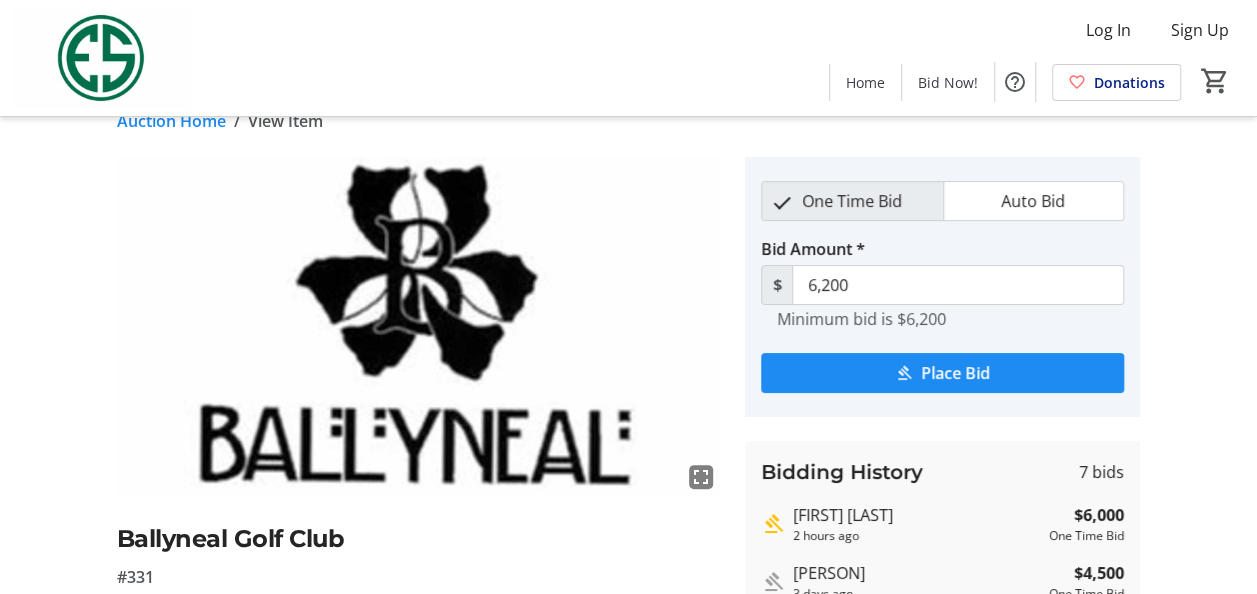 scroll, scrollTop: 0, scrollLeft: 0, axis: both 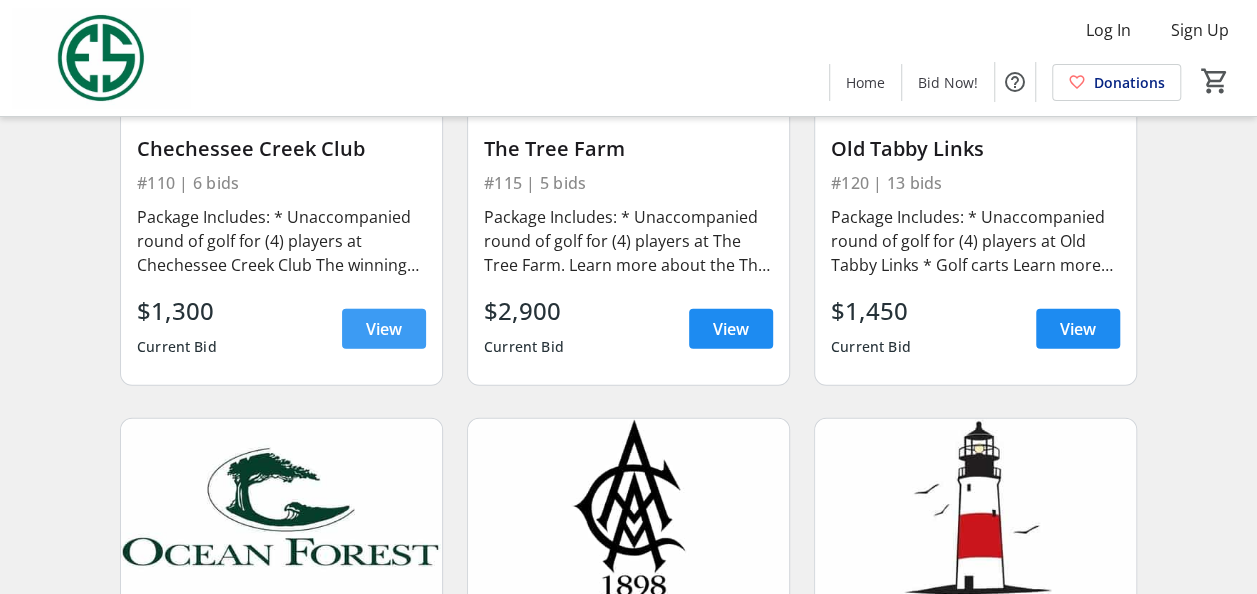 click on "View" at bounding box center (384, 329) 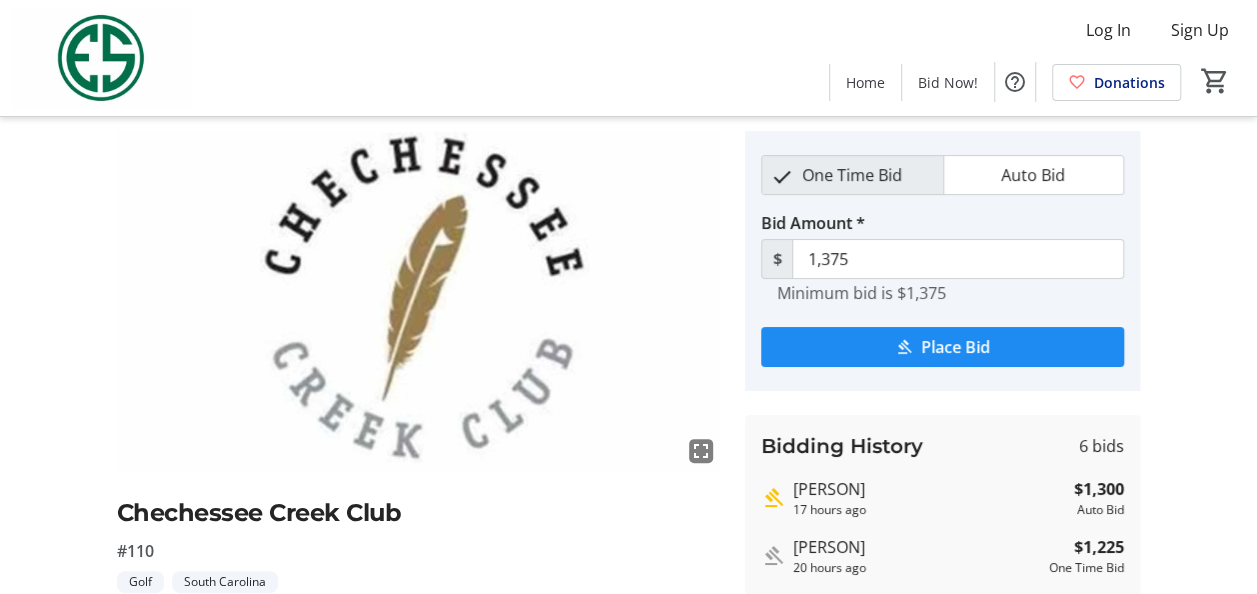 scroll, scrollTop: 0, scrollLeft: 0, axis: both 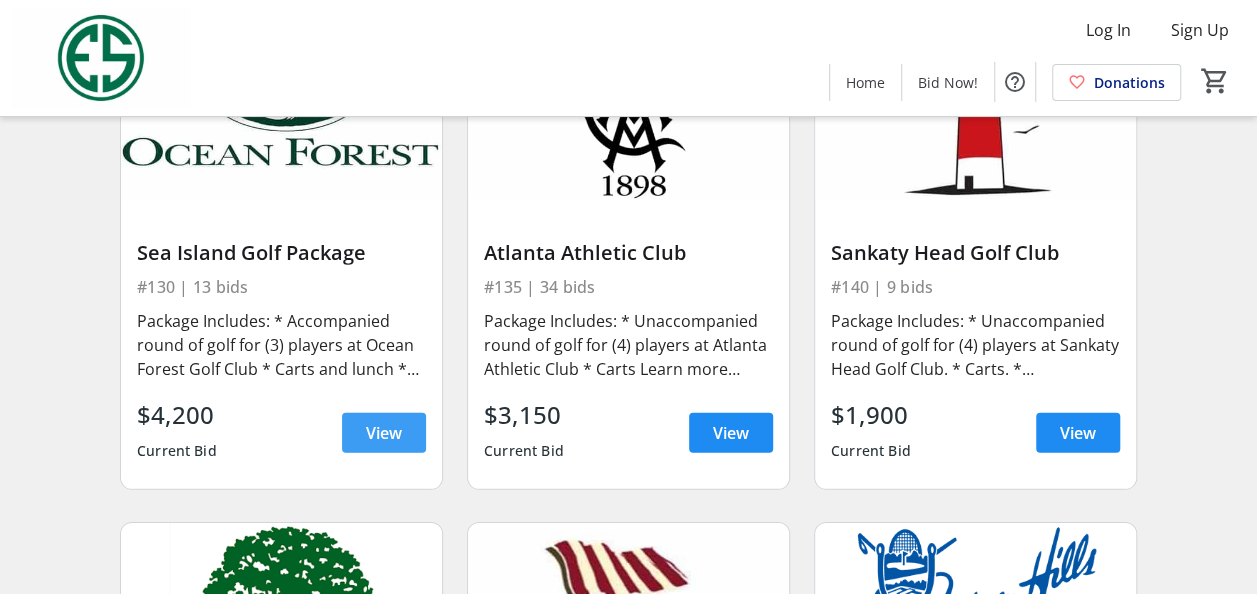 click on "View" at bounding box center (384, 433) 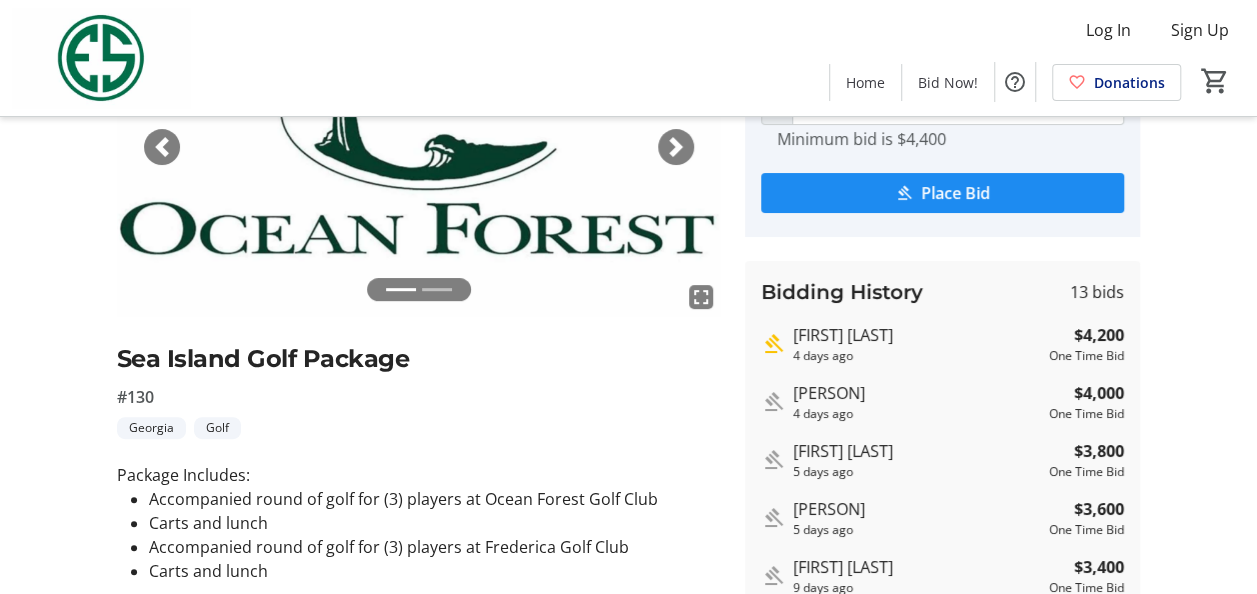 scroll, scrollTop: 0, scrollLeft: 0, axis: both 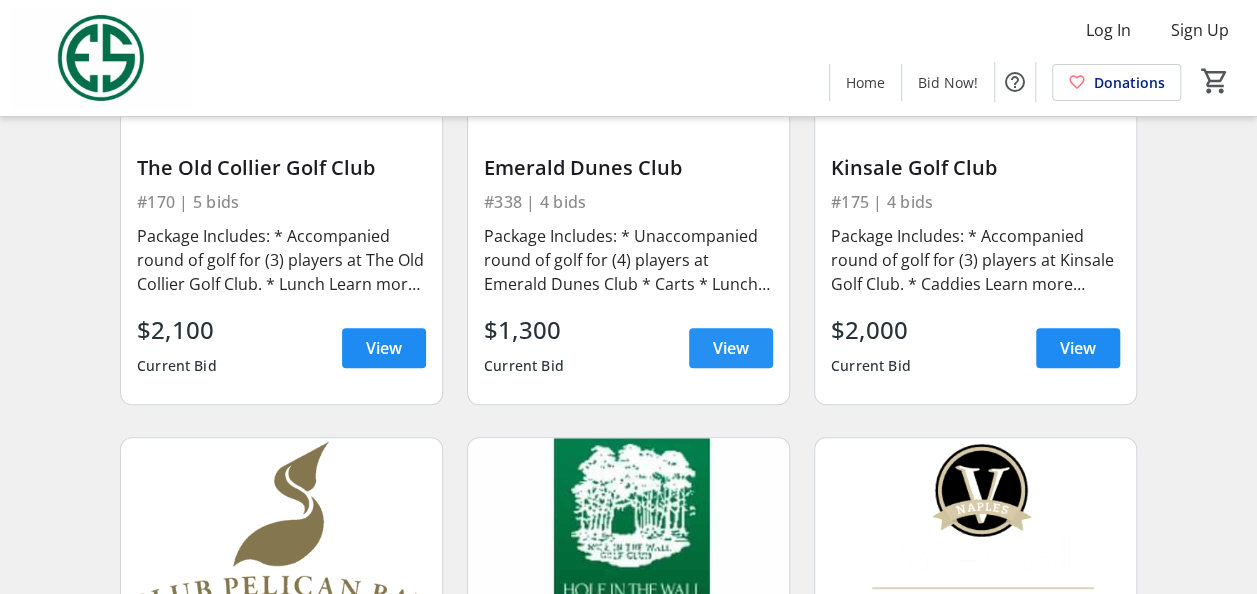 click on "View" at bounding box center [731, 348] 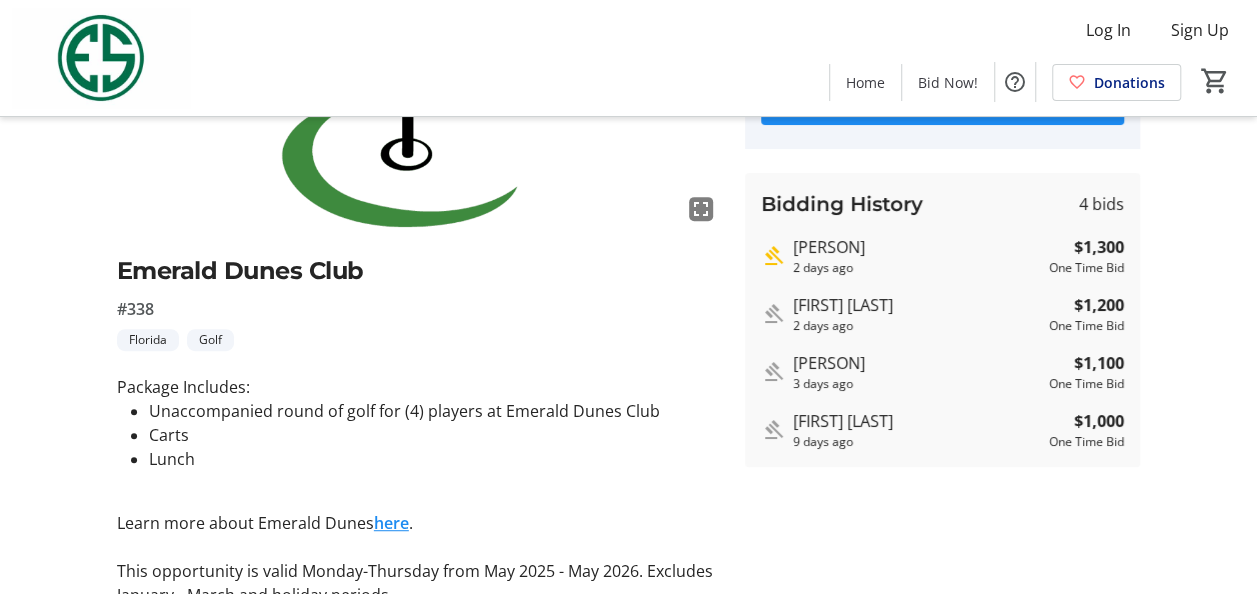 scroll, scrollTop: 400, scrollLeft: 0, axis: vertical 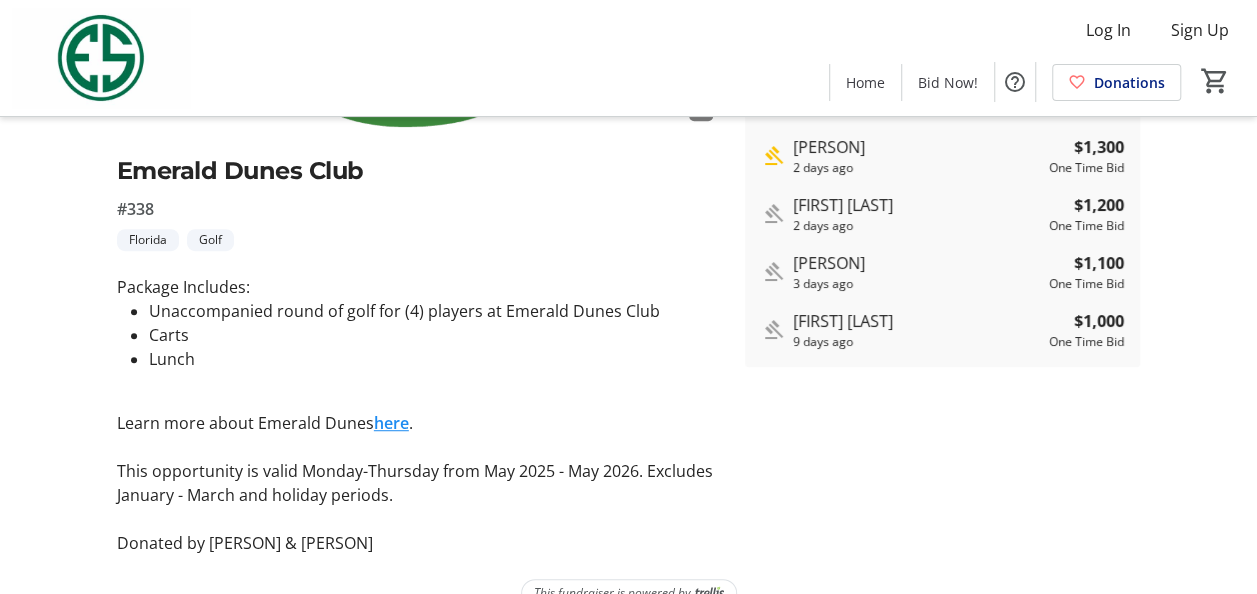 click on "here" 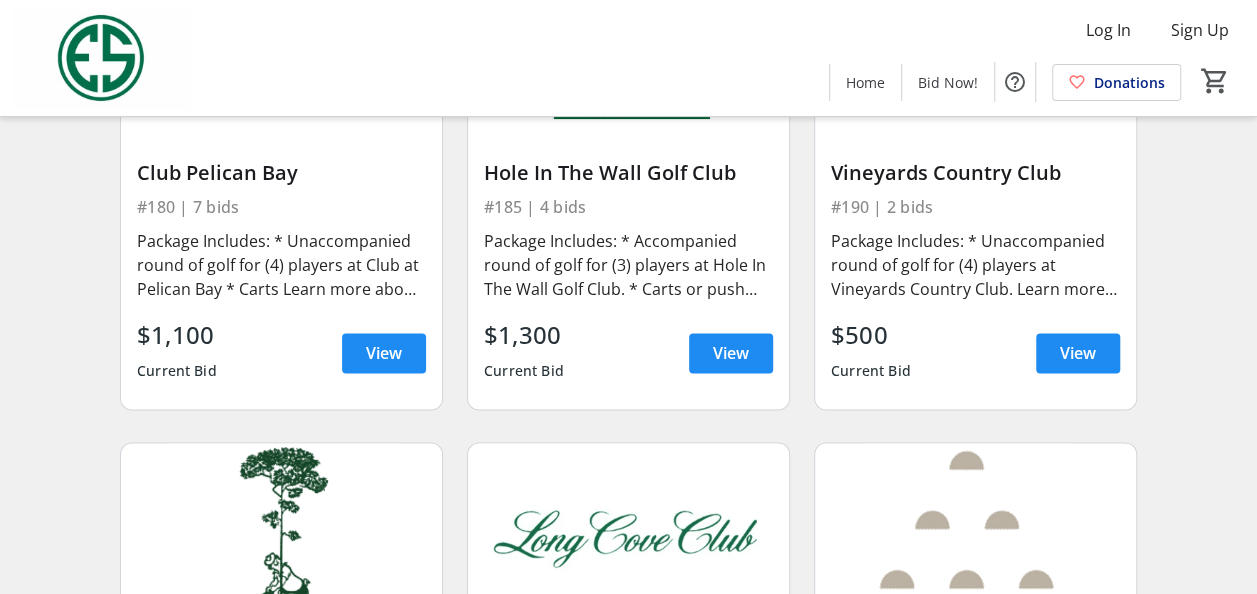 scroll, scrollTop: 4800, scrollLeft: 0, axis: vertical 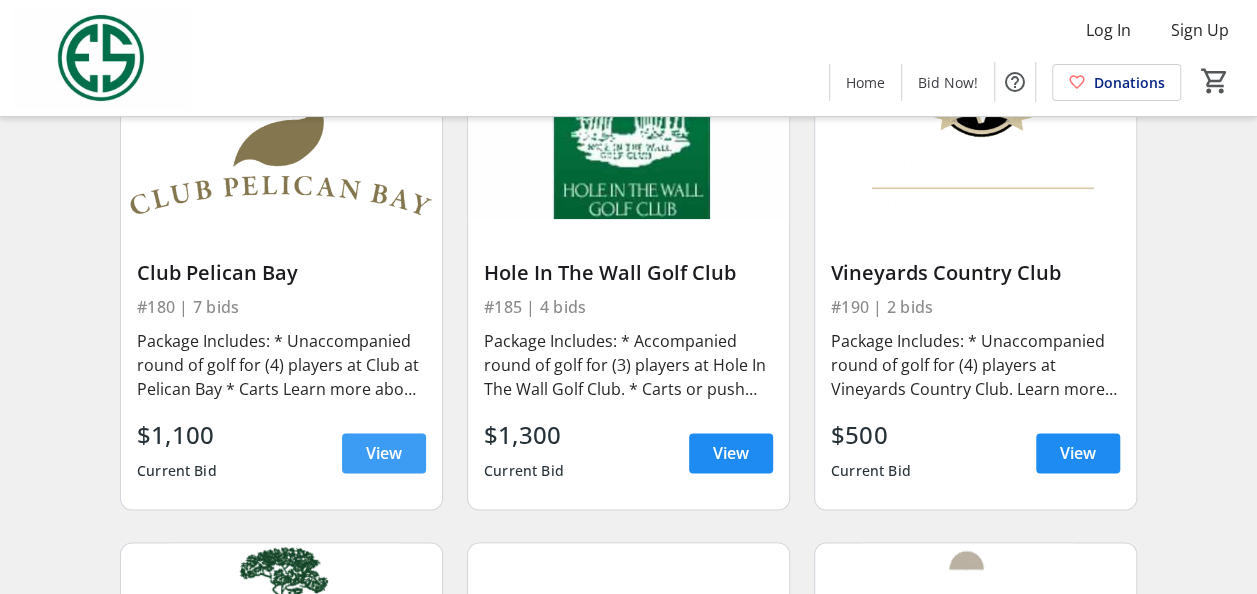 click on "View" at bounding box center [384, 453] 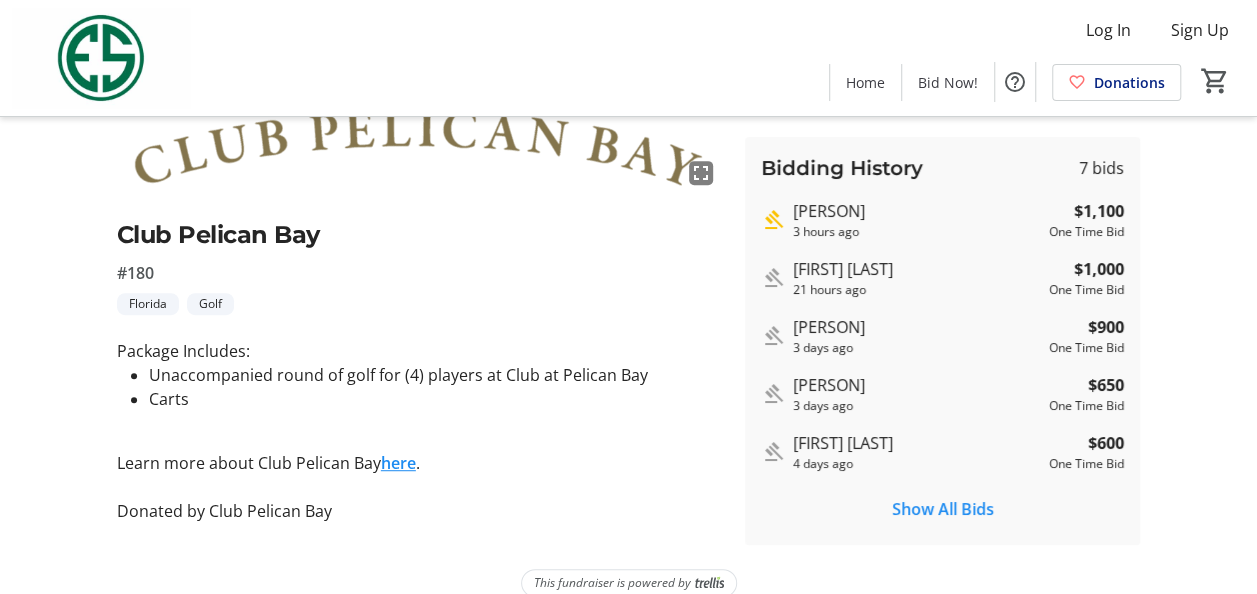 scroll, scrollTop: 361, scrollLeft: 0, axis: vertical 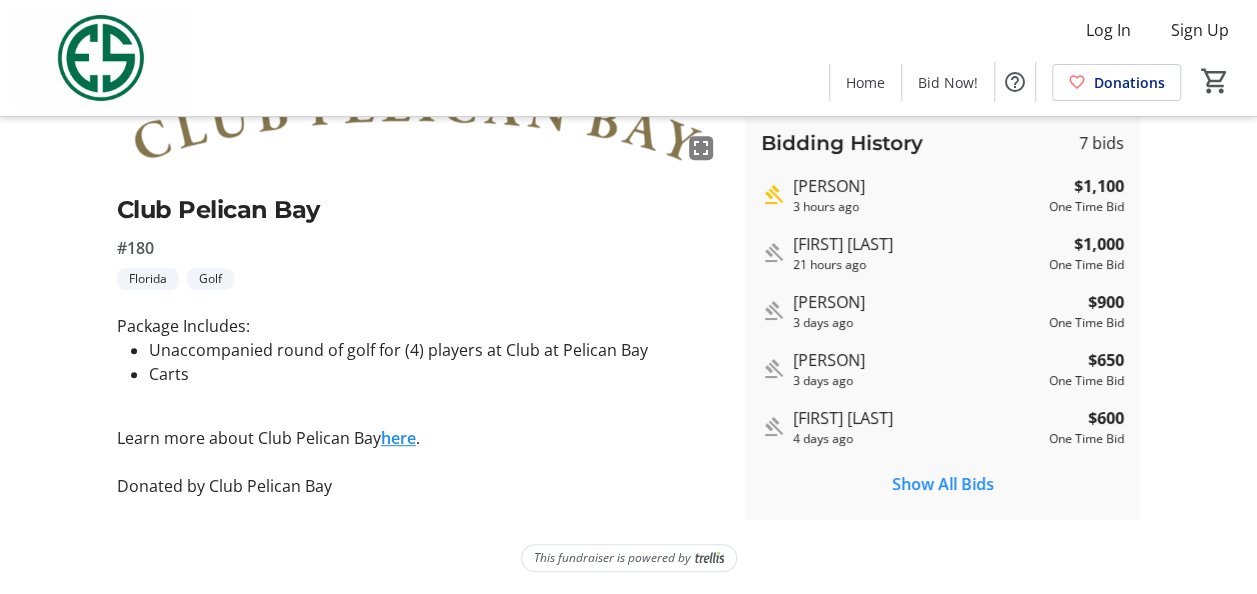 click on "here" 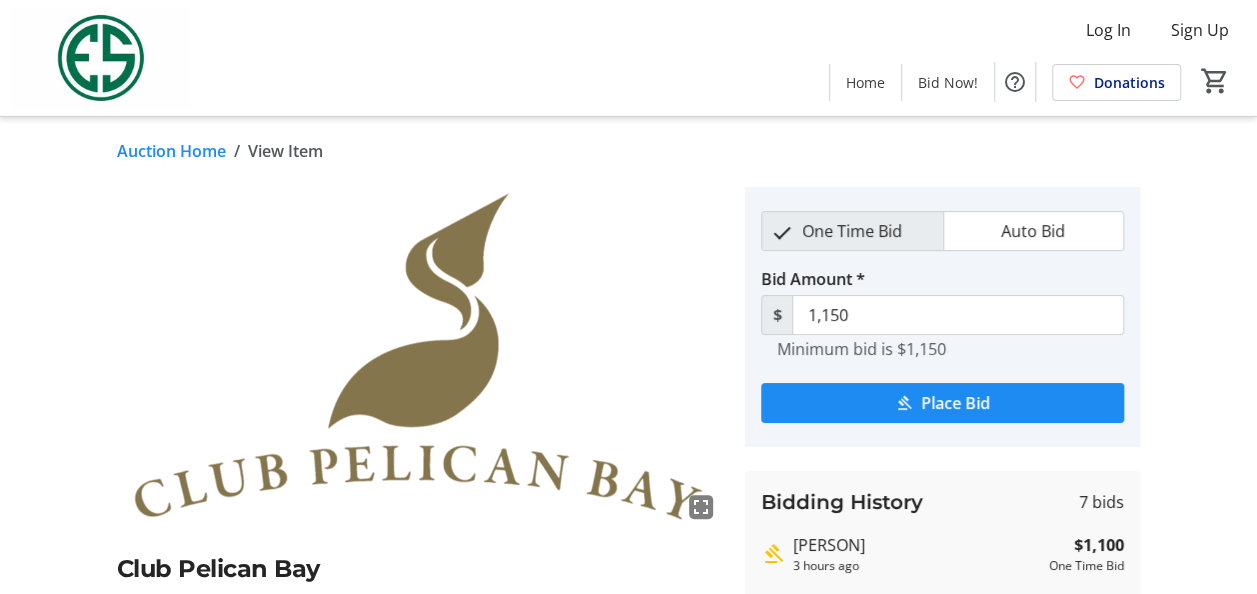 scroll, scrollTop: 0, scrollLeft: 0, axis: both 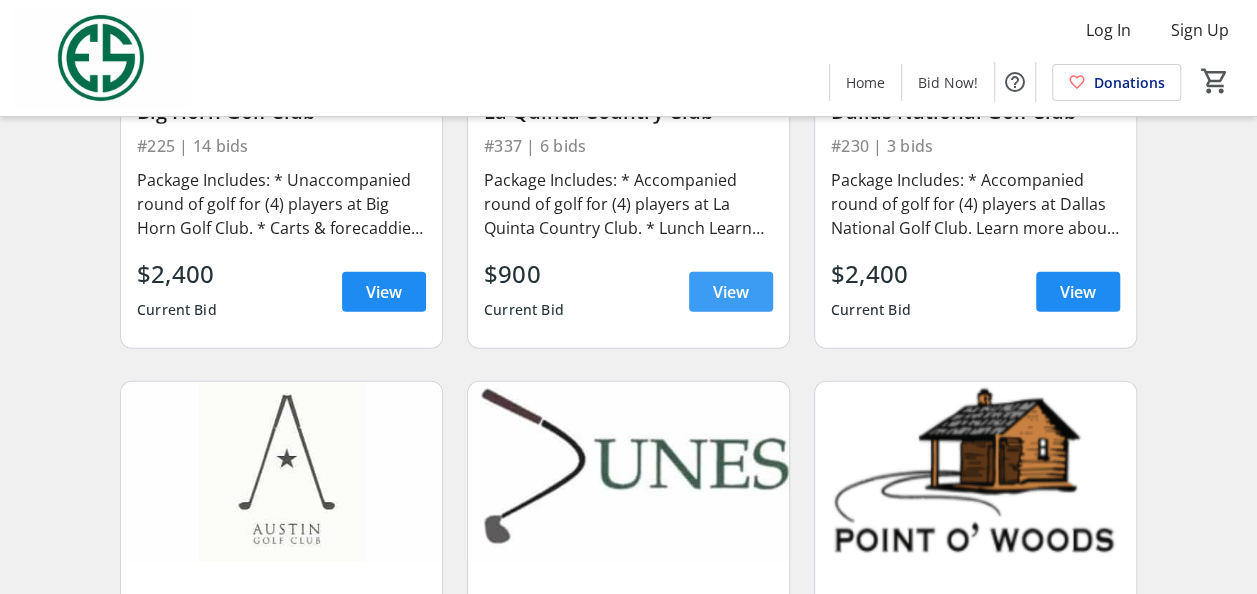 click on "View" at bounding box center (731, 292) 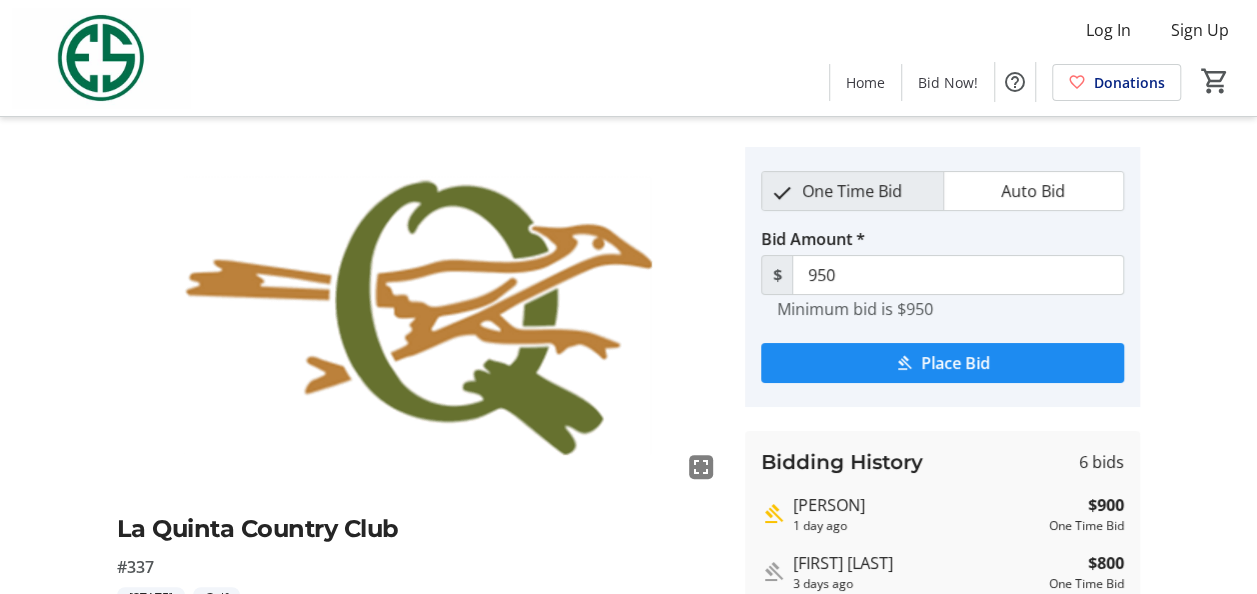 scroll, scrollTop: 0, scrollLeft: 0, axis: both 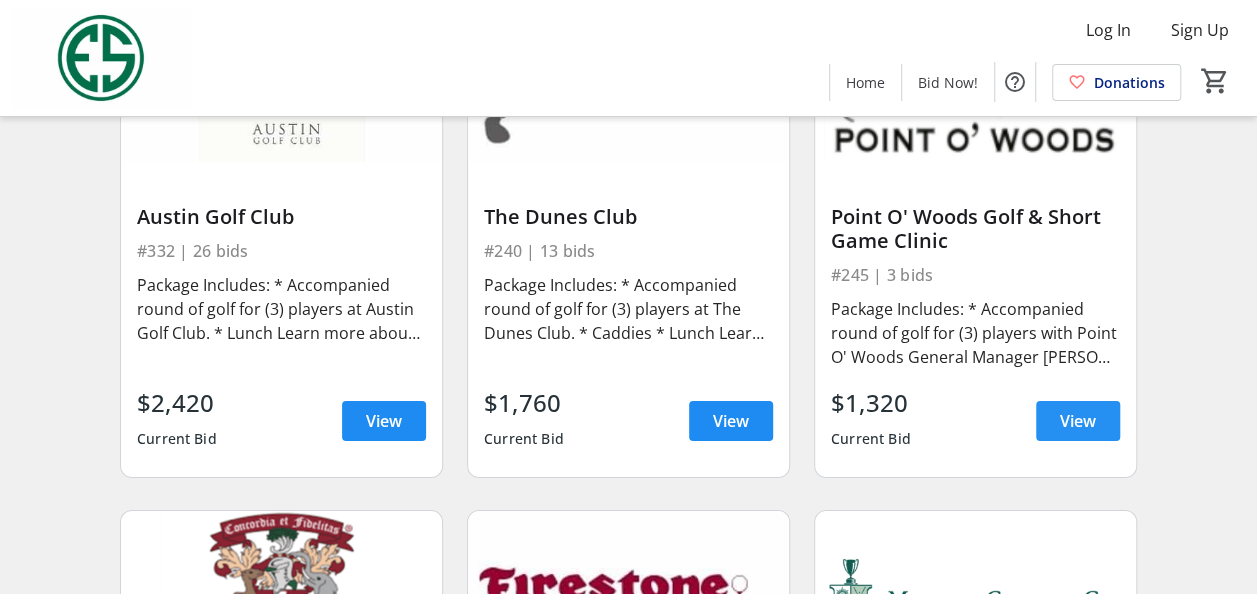 click on "View" at bounding box center (1078, 421) 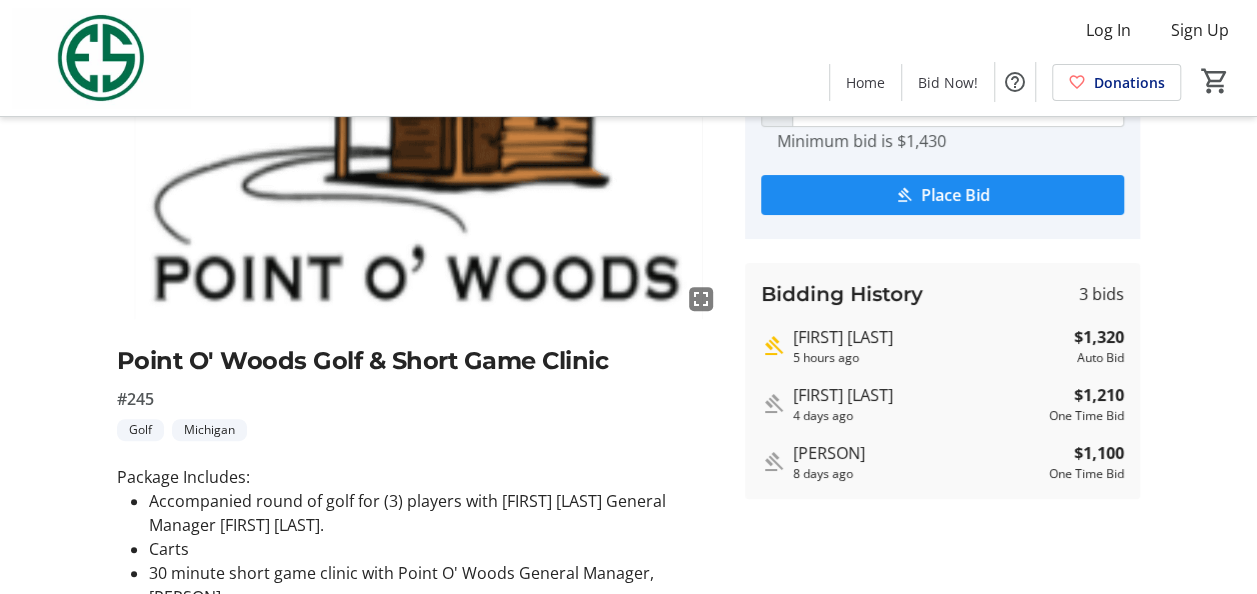 scroll, scrollTop: 300, scrollLeft: 0, axis: vertical 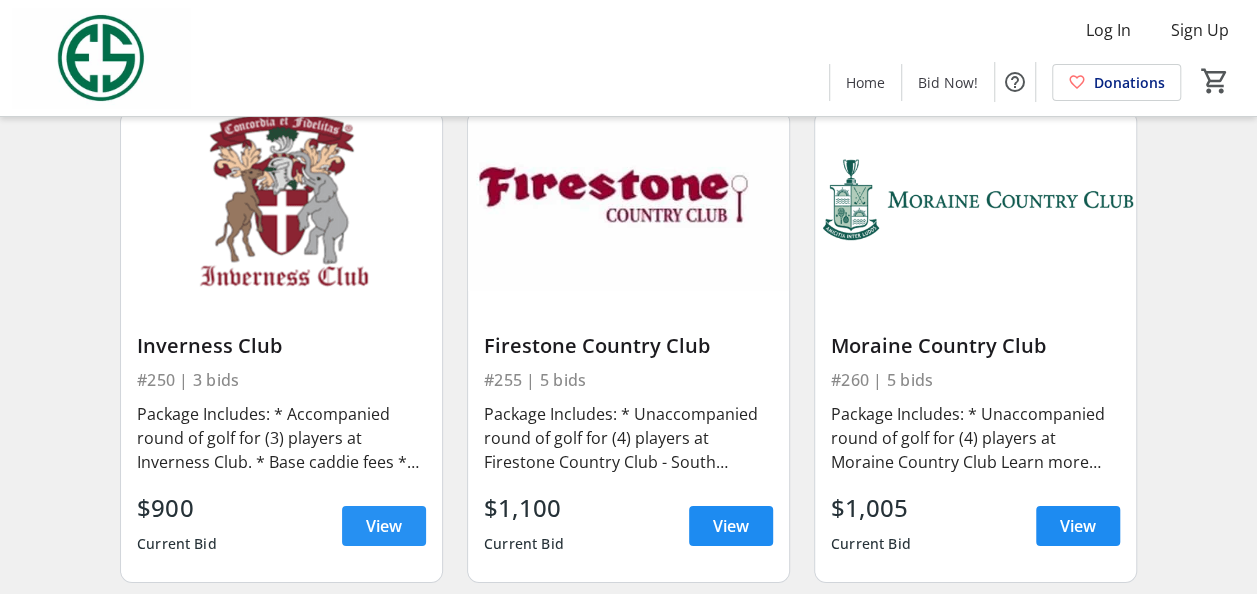 click on "View" at bounding box center [384, 526] 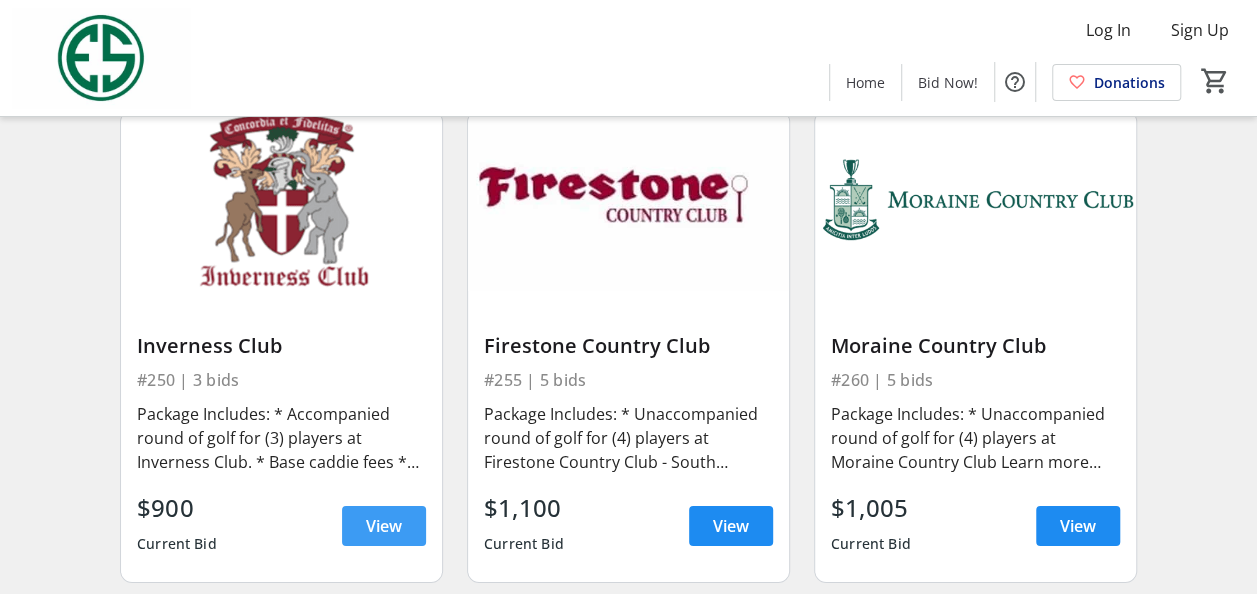 click on "View" at bounding box center (384, 526) 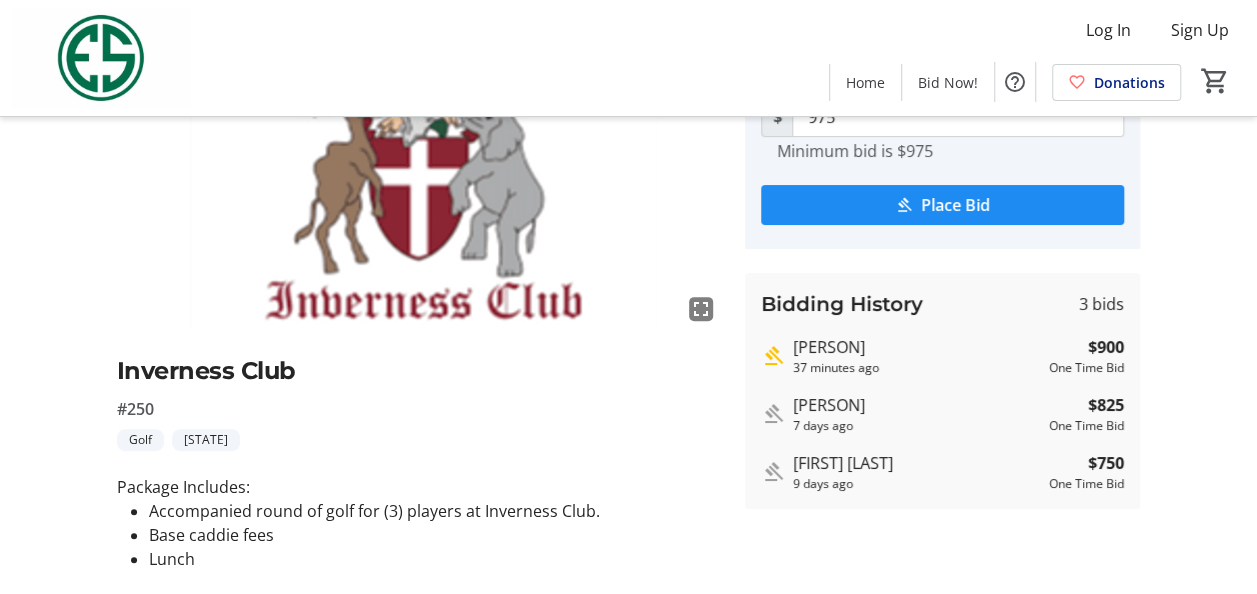 scroll, scrollTop: 0, scrollLeft: 0, axis: both 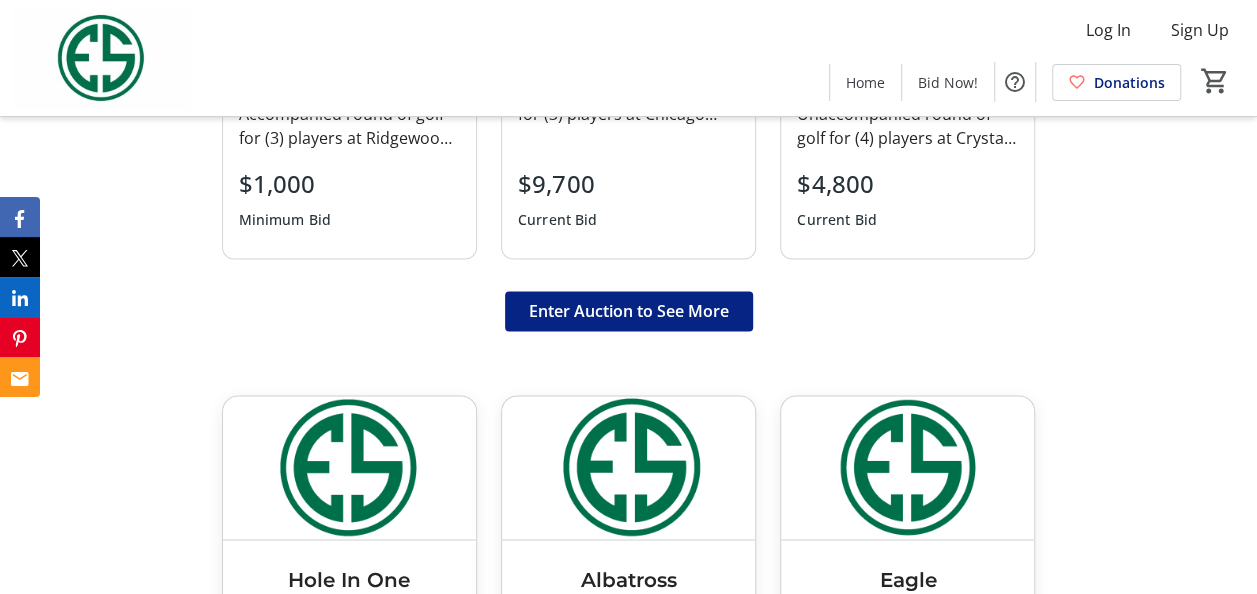 click on "Enter Auction to See More" at bounding box center [629, 311] 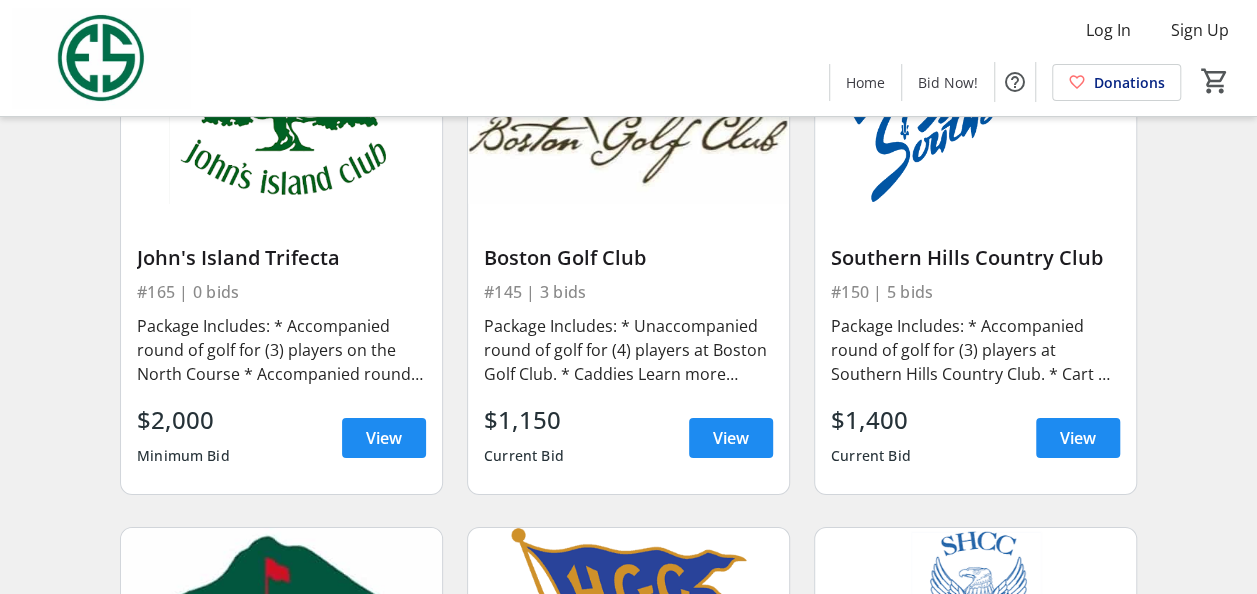 scroll, scrollTop: 3400, scrollLeft: 0, axis: vertical 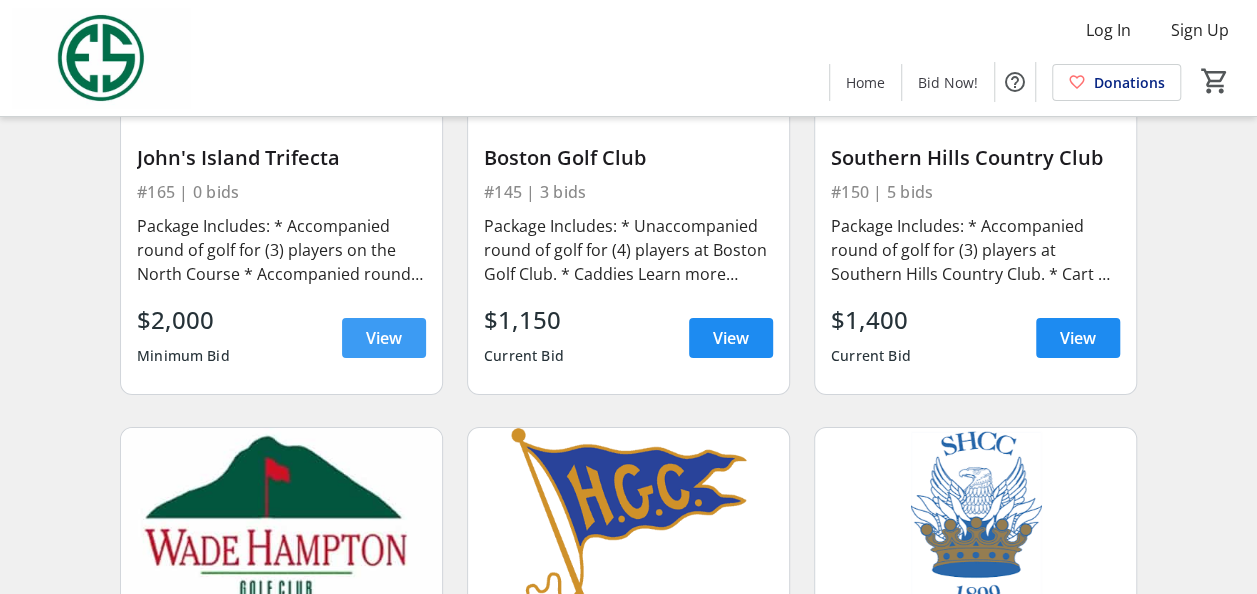 click on "View" at bounding box center [384, 338] 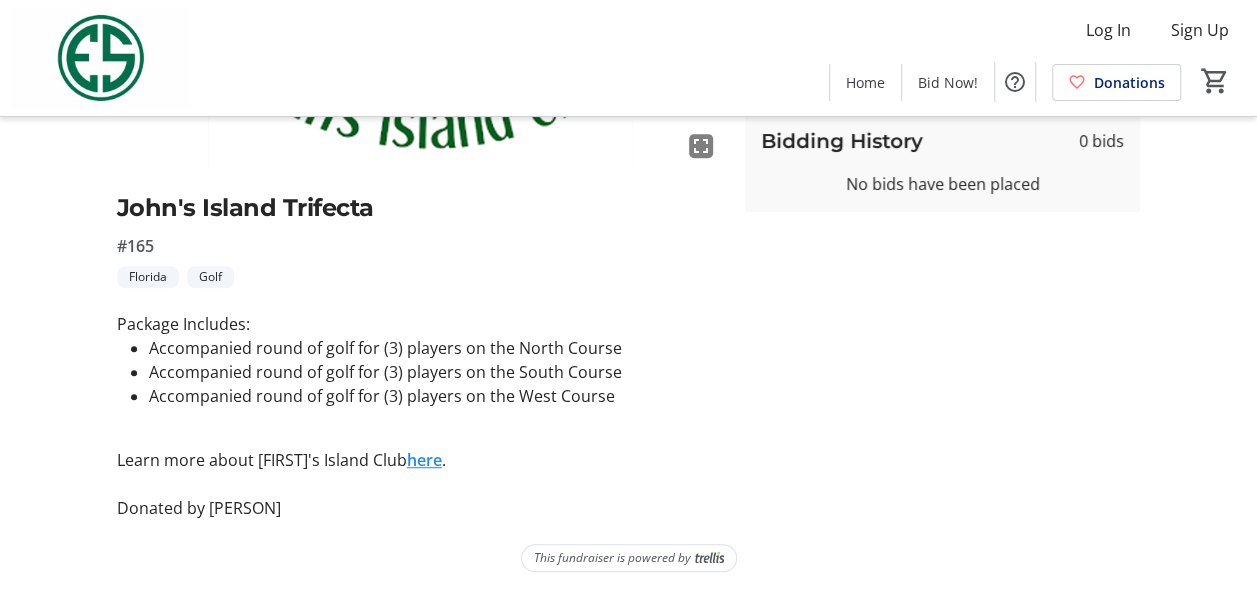 scroll, scrollTop: 364, scrollLeft: 0, axis: vertical 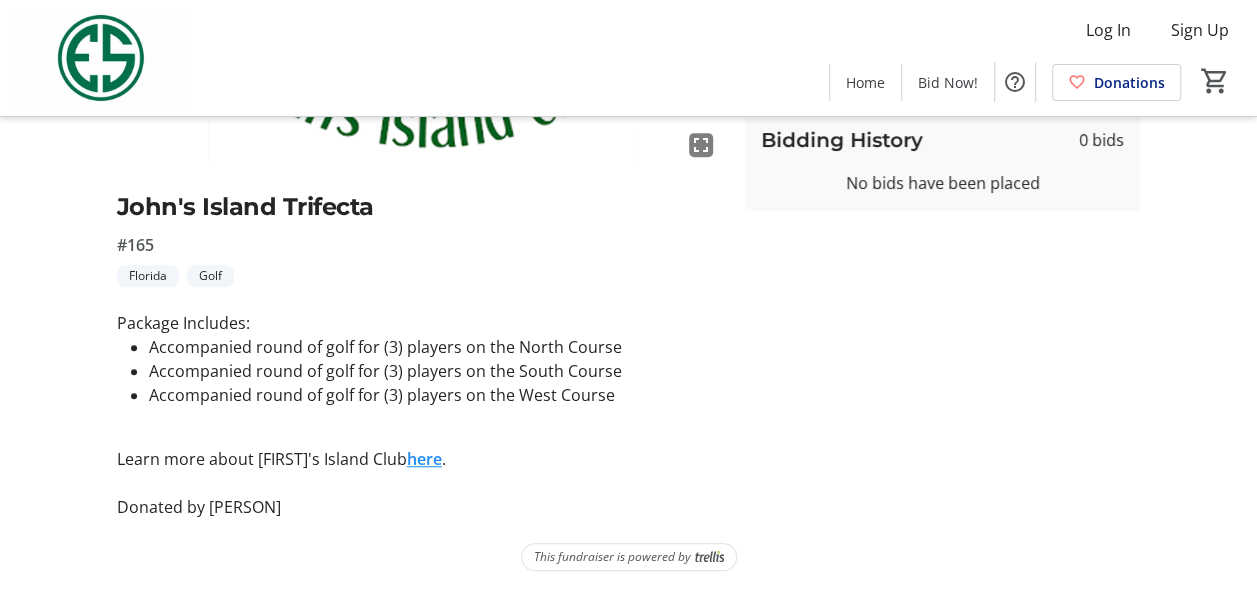 click on "here" 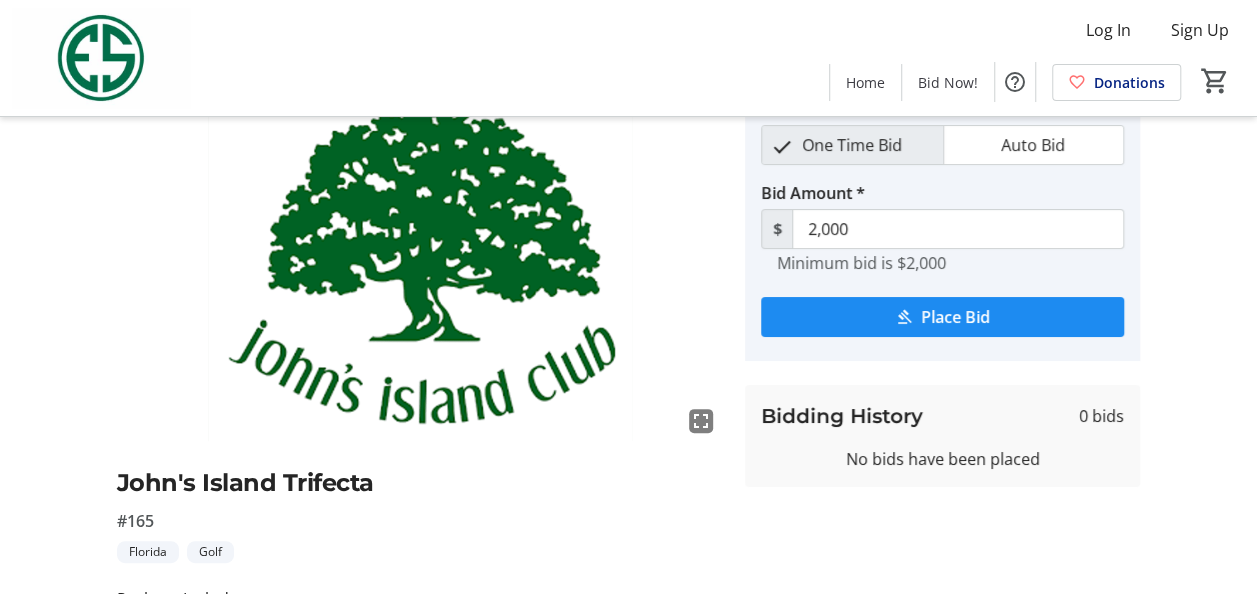 scroll, scrollTop: 0, scrollLeft: 0, axis: both 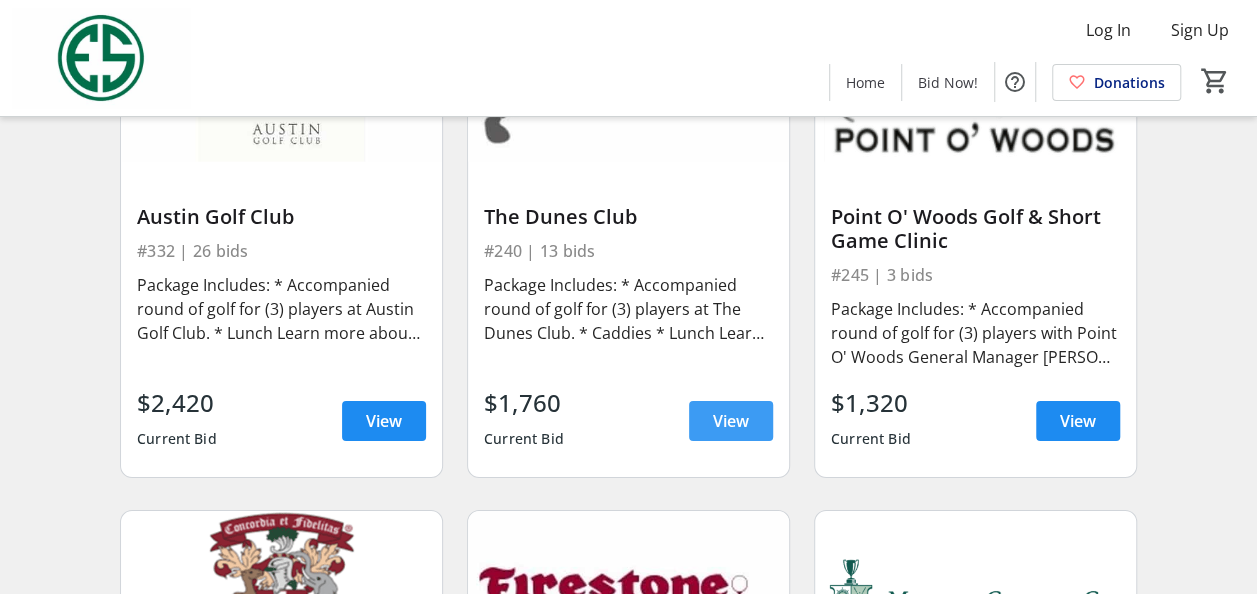 click on "View" at bounding box center [731, 421] 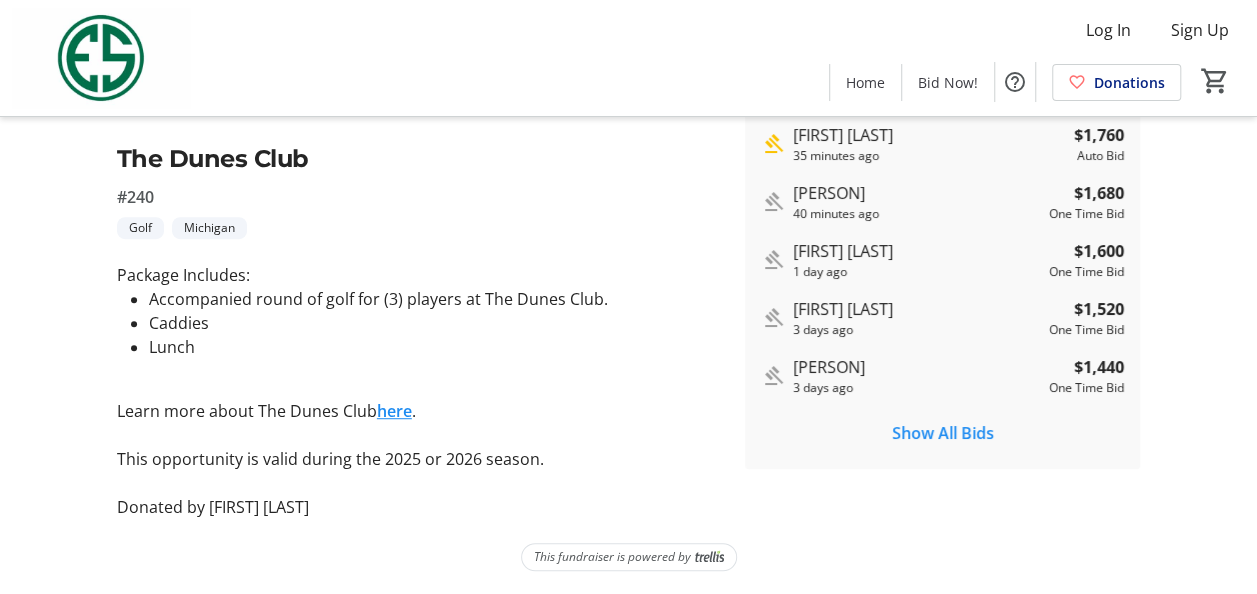 scroll, scrollTop: 0, scrollLeft: 0, axis: both 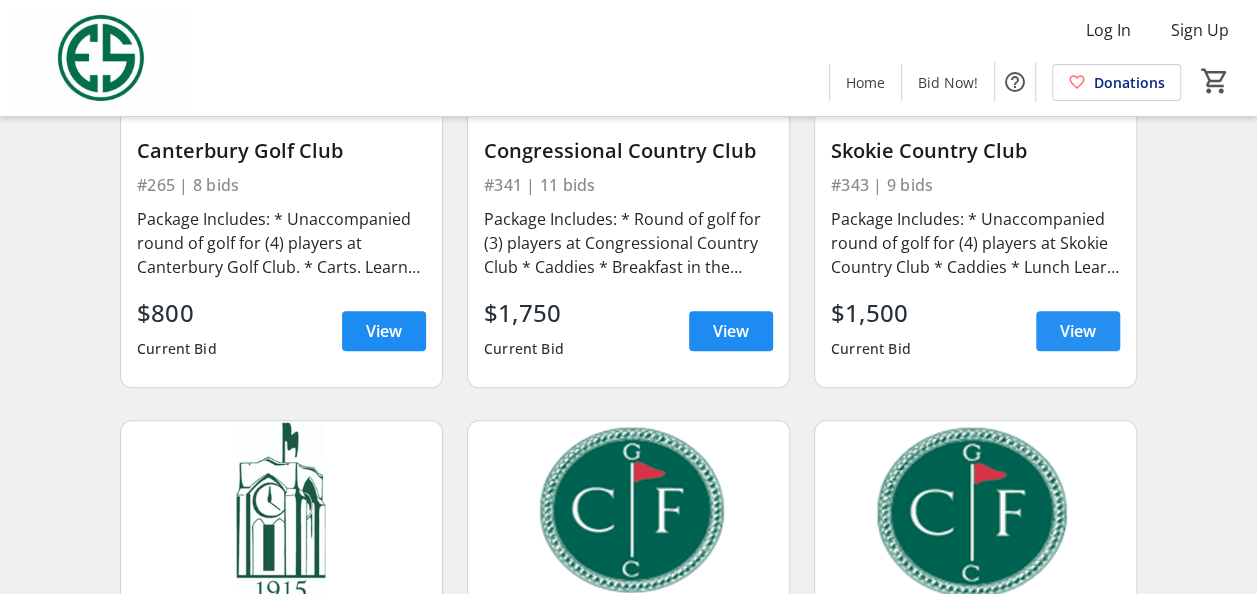 click on "View" at bounding box center [1078, 331] 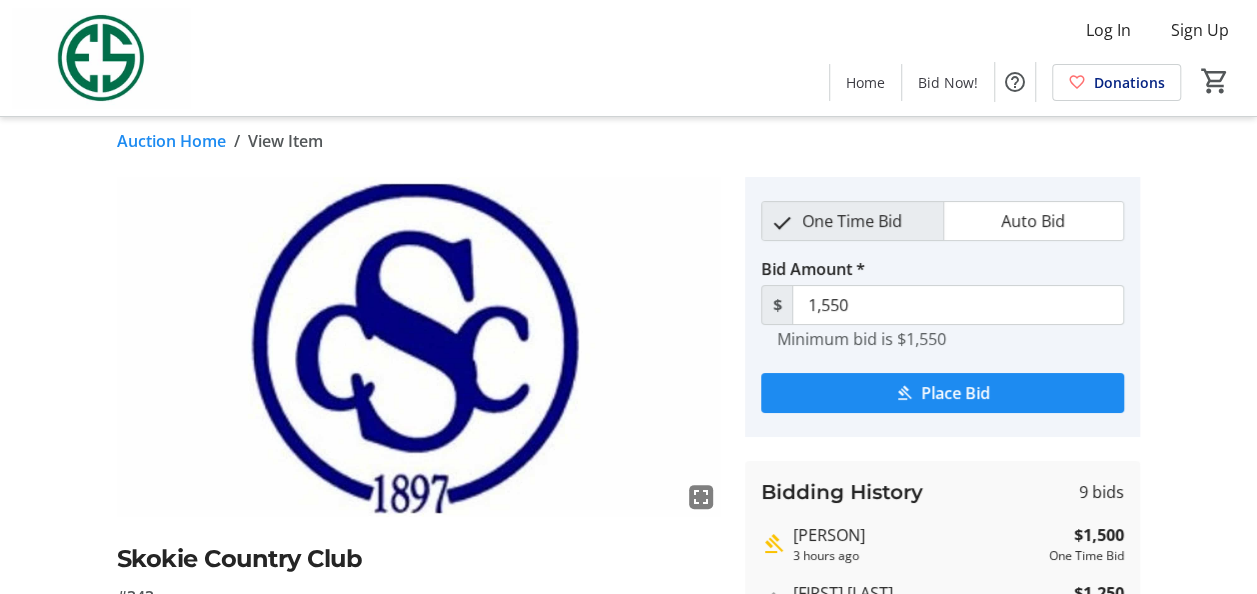scroll, scrollTop: 0, scrollLeft: 0, axis: both 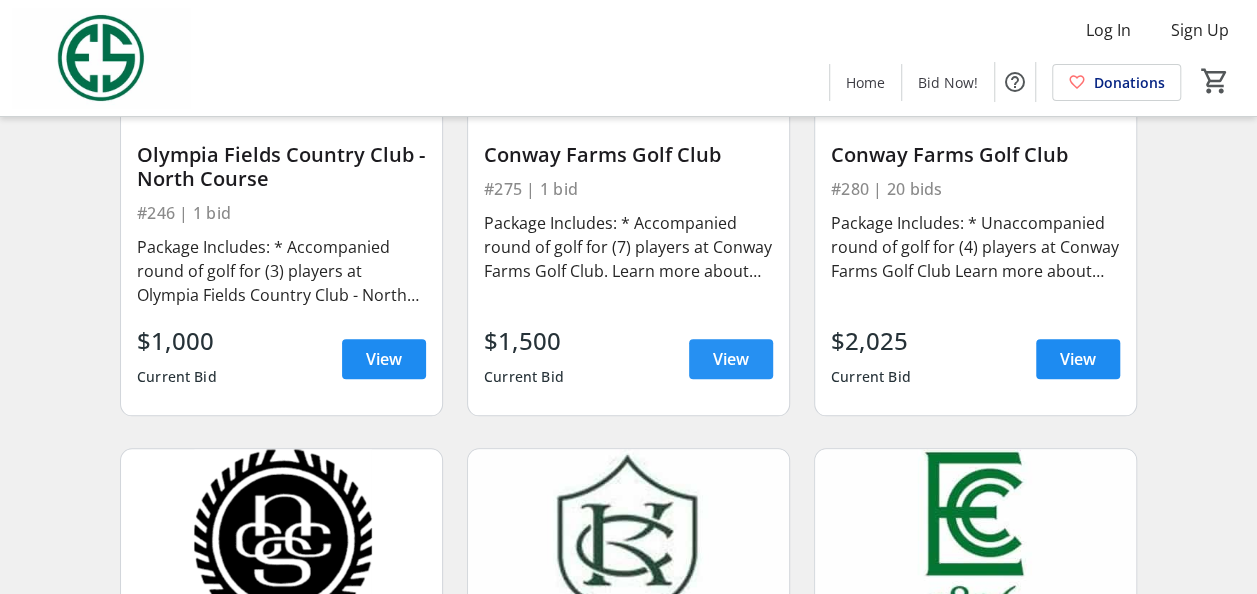click on "View" at bounding box center (731, 359) 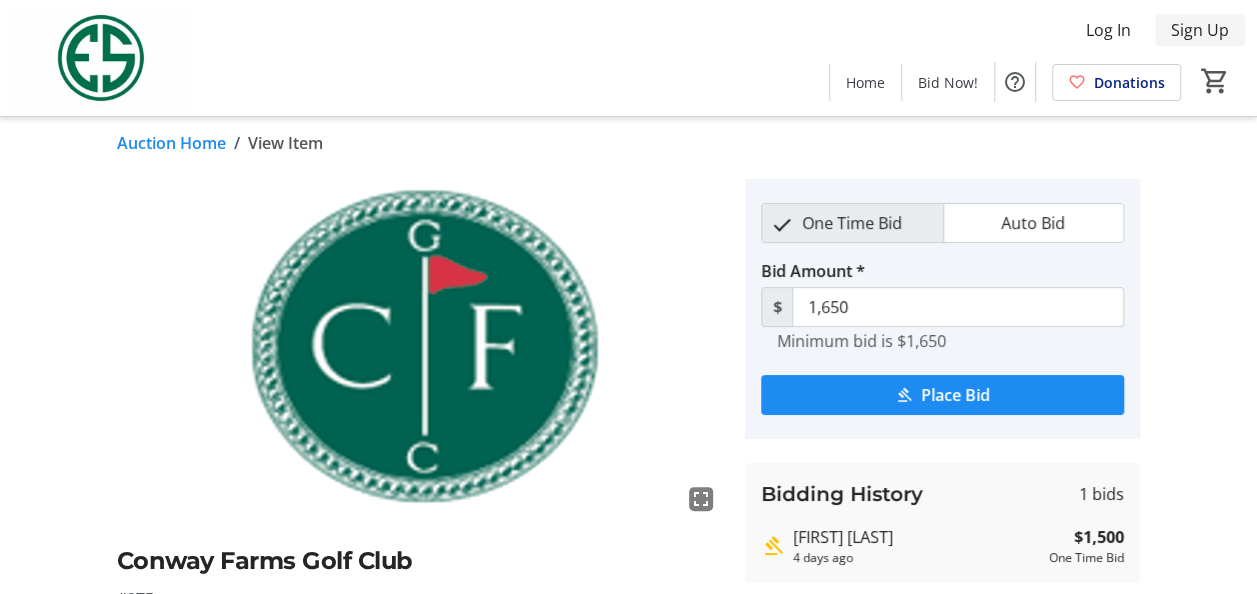 scroll, scrollTop: 0, scrollLeft: 0, axis: both 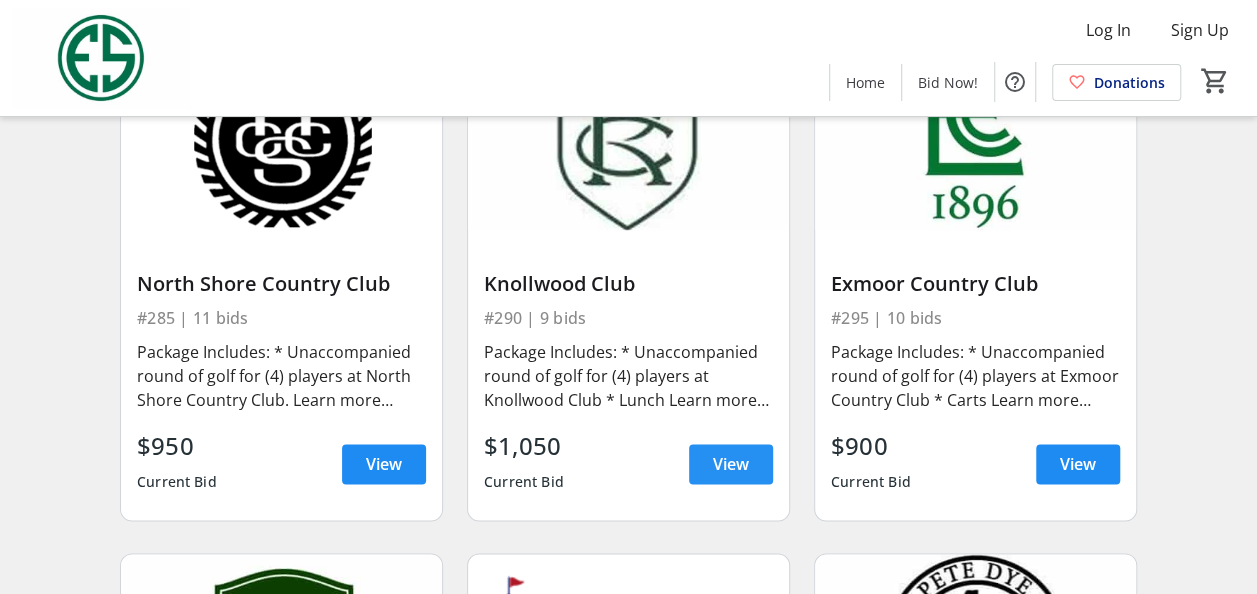 click on "View" at bounding box center [731, 464] 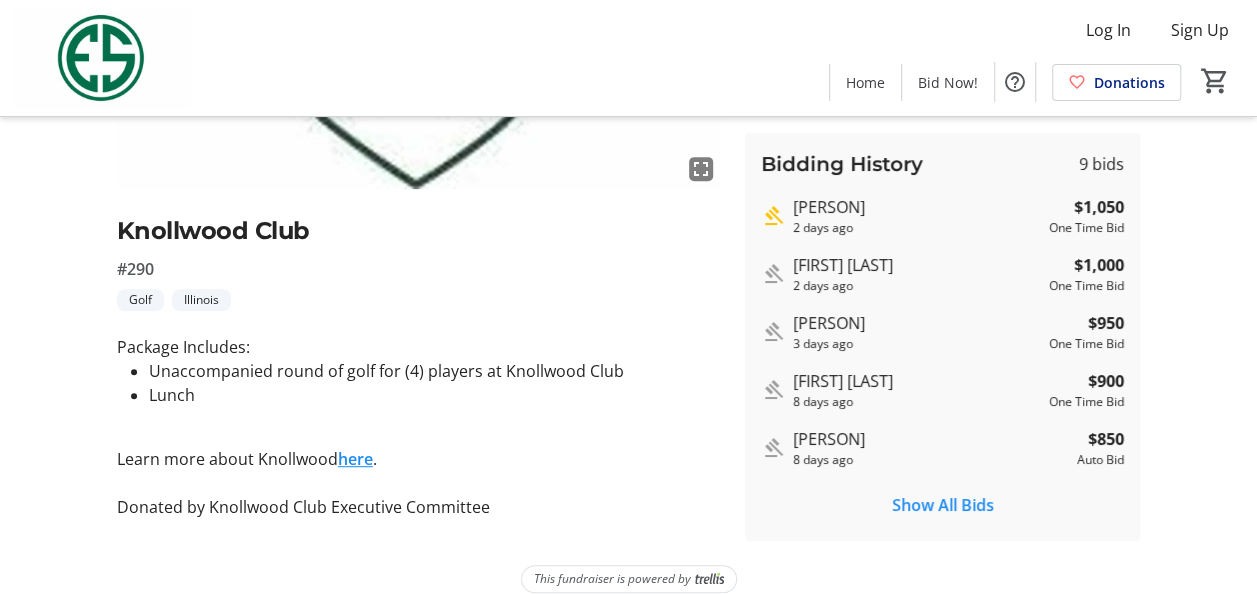 scroll, scrollTop: 361, scrollLeft: 0, axis: vertical 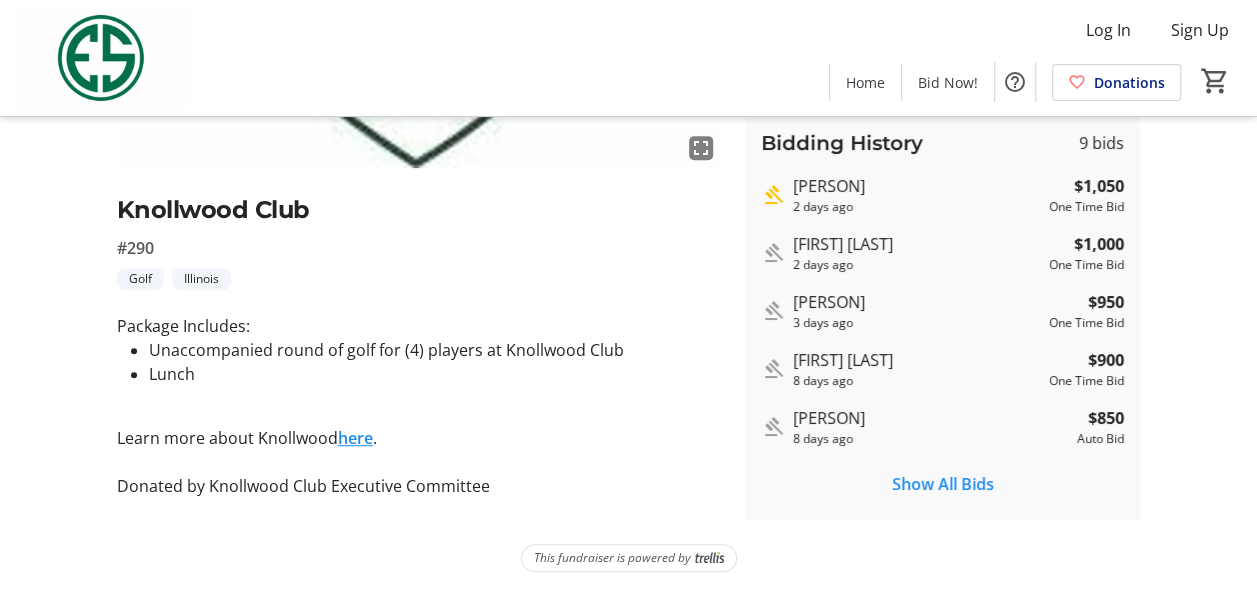 click on "here" 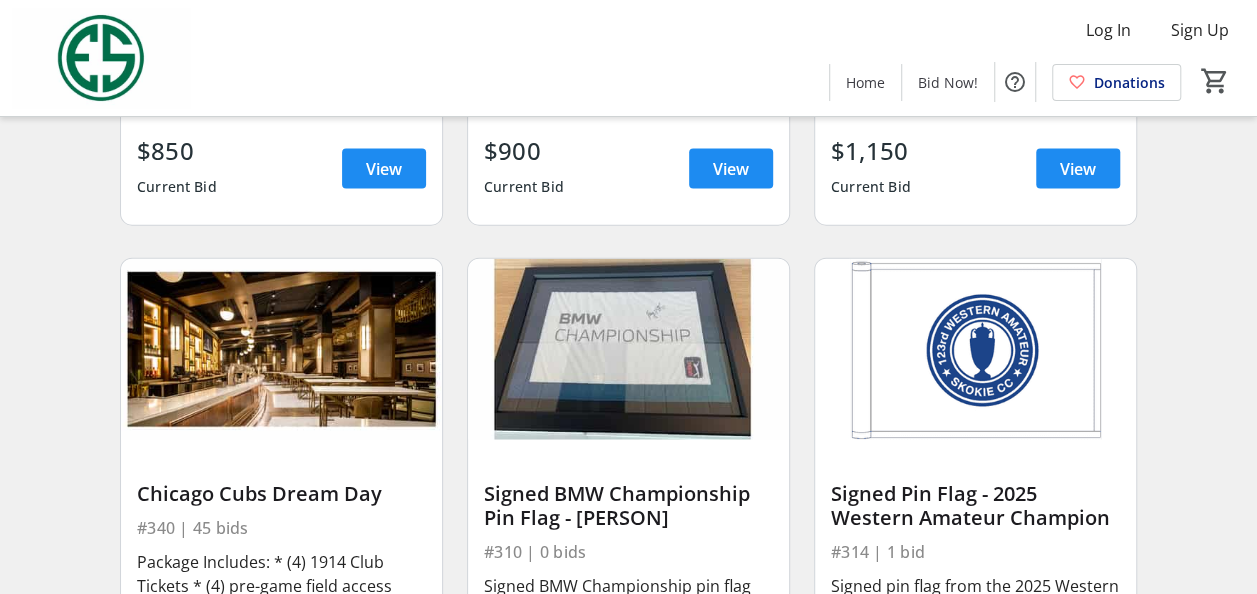 scroll, scrollTop: 9900, scrollLeft: 0, axis: vertical 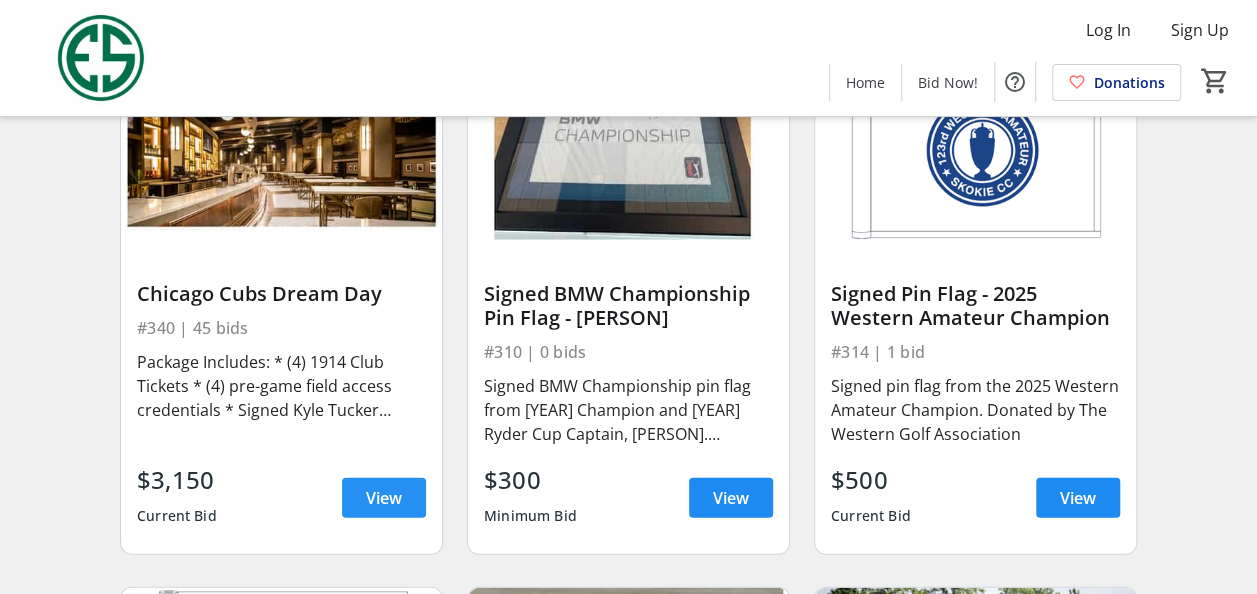 click on "View" at bounding box center (384, 498) 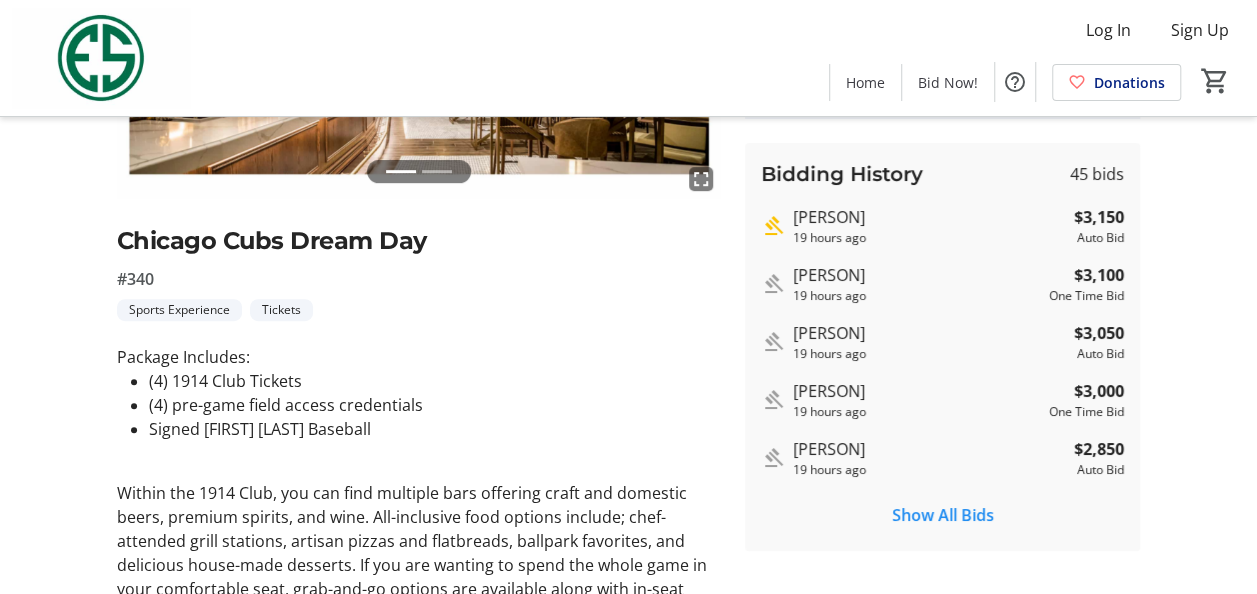 scroll, scrollTop: 428, scrollLeft: 0, axis: vertical 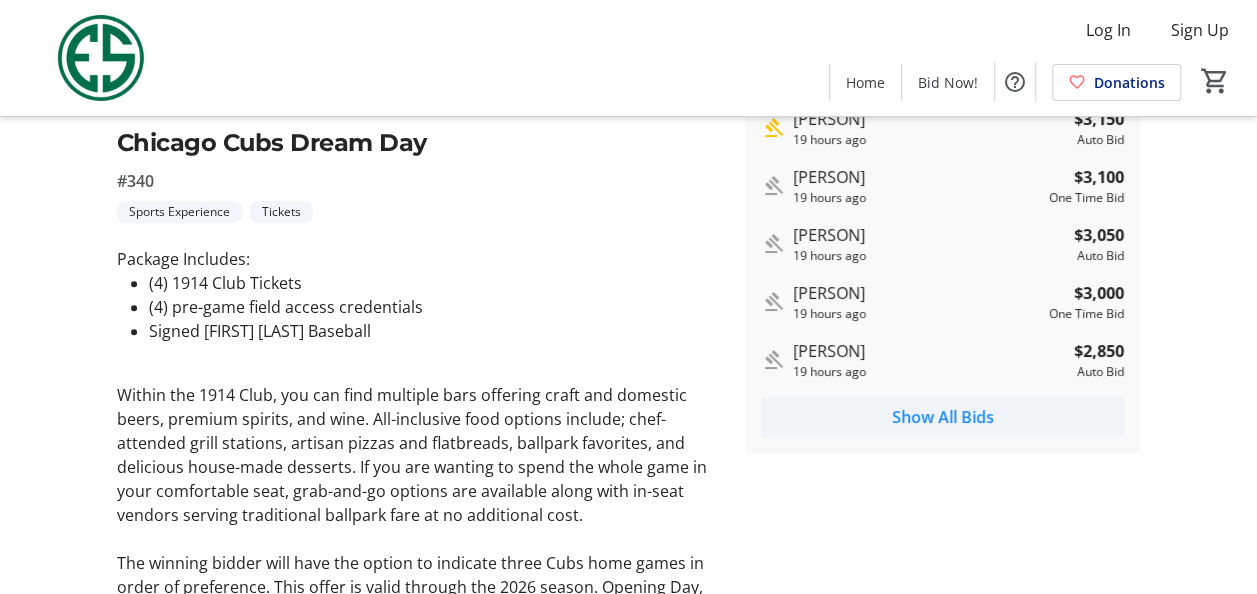 click on "Show All Bids" 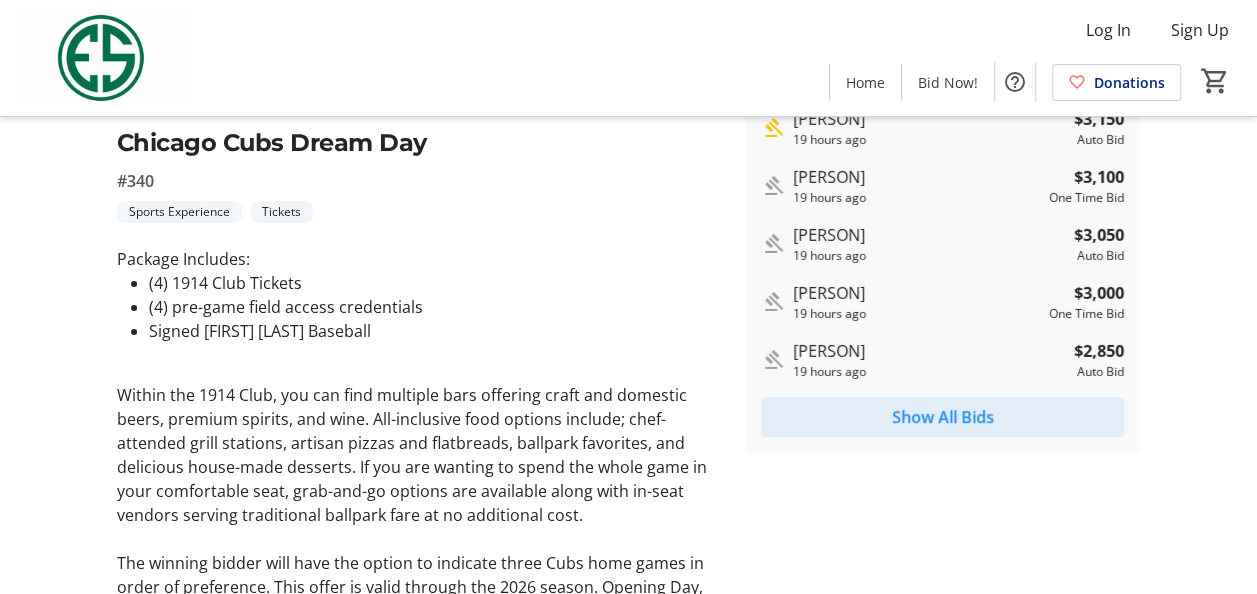 scroll, scrollTop: 428, scrollLeft: 0, axis: vertical 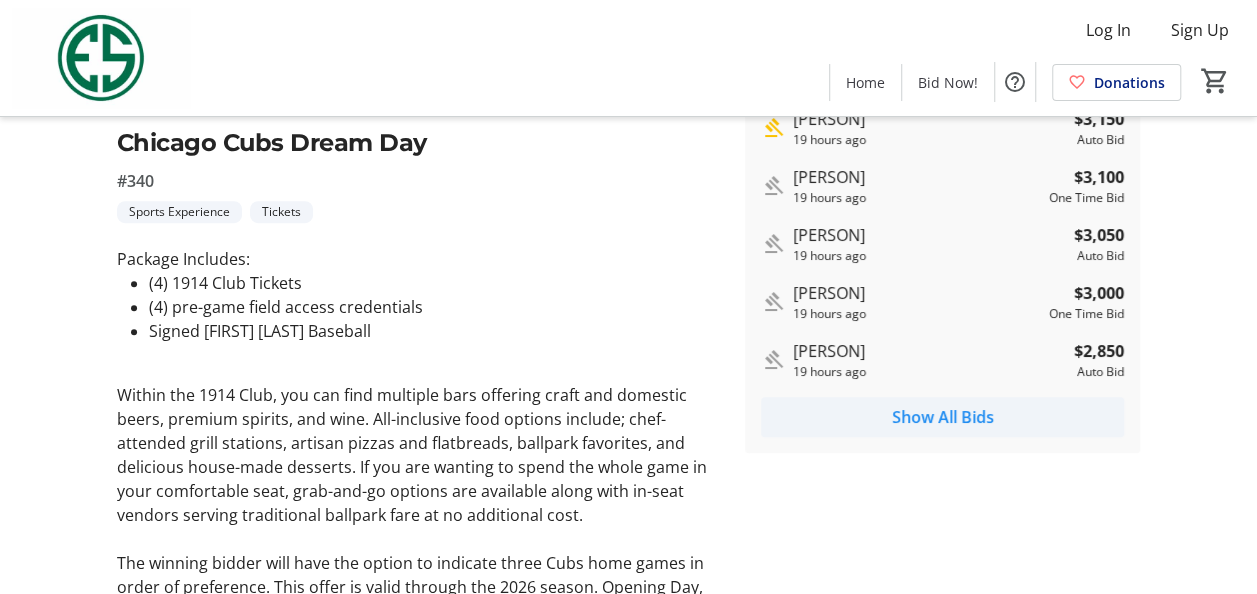 click on "Show All Bids" 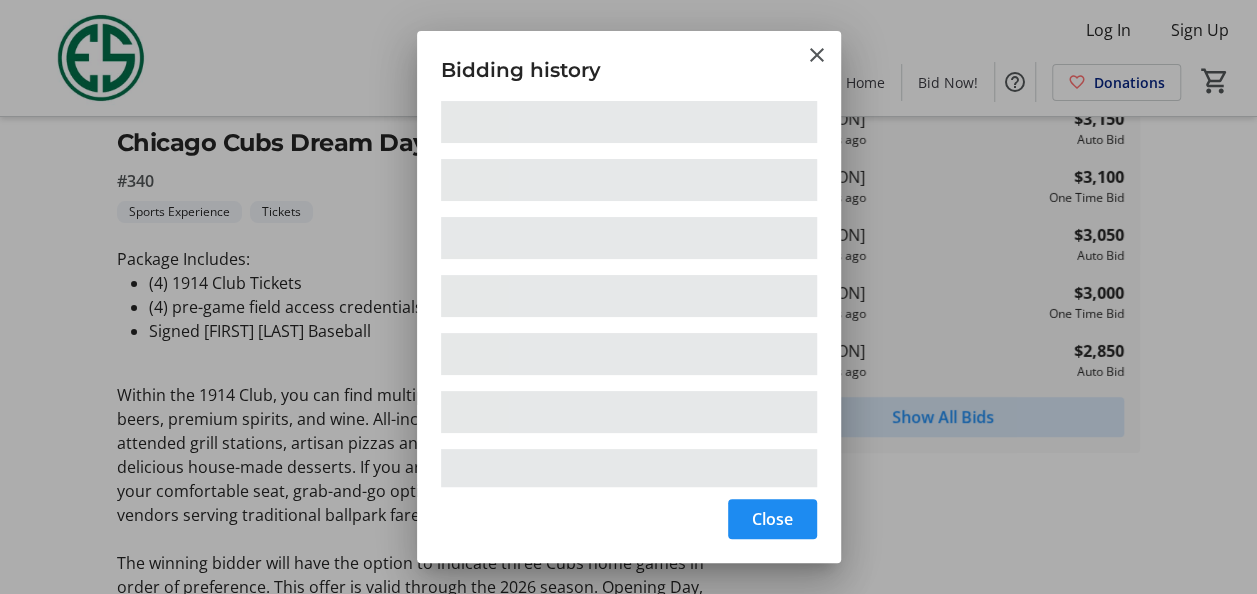 scroll, scrollTop: 0, scrollLeft: 0, axis: both 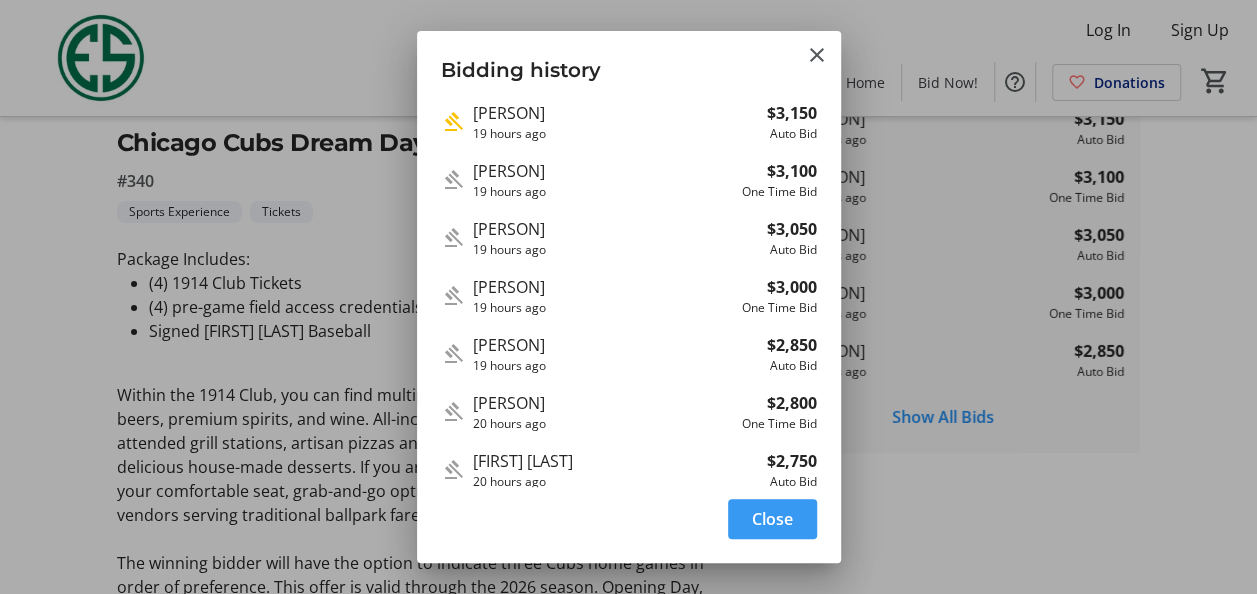 drag, startPoint x: 812, startPoint y: 316, endPoint x: 823, endPoint y: 297, distance: 21.954498 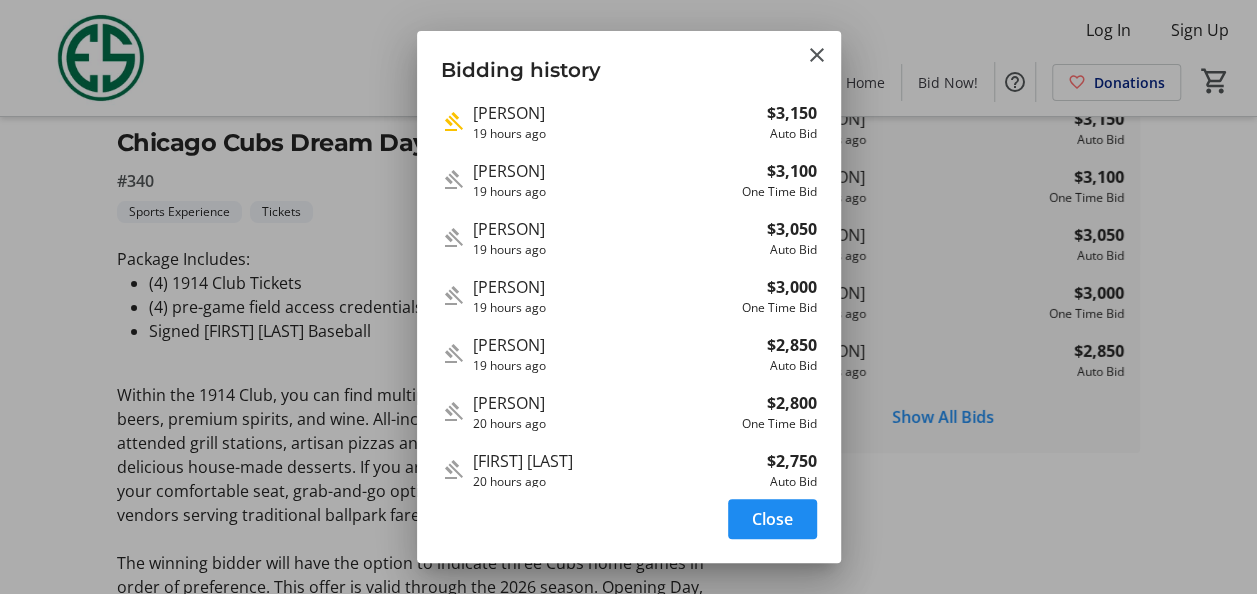 click on "[PERSON]  19 hours ago  $3,150   Auto Bid   [PERSON]  19 hours ago  $3,100   One Time Bid   [PERSON]  19 hours ago  $3,050   Auto Bid   [PERSON]  19 hours ago  $3,000   One Time Bid   [PERSON]  19 hours ago  $2,850   Auto Bid   [PERSON]  20 hours ago  $2,800   One Time Bid   [PERSON]  20 hours ago  $2,750   Auto Bid   [PERSON]  20 hours ago  $2,700   One Time Bid   [PERSON]  20 hours ago  $2,650   Auto Bid   [PERSON]  20 hours ago  $2,600   One Time Bid" at bounding box center (629, 294) 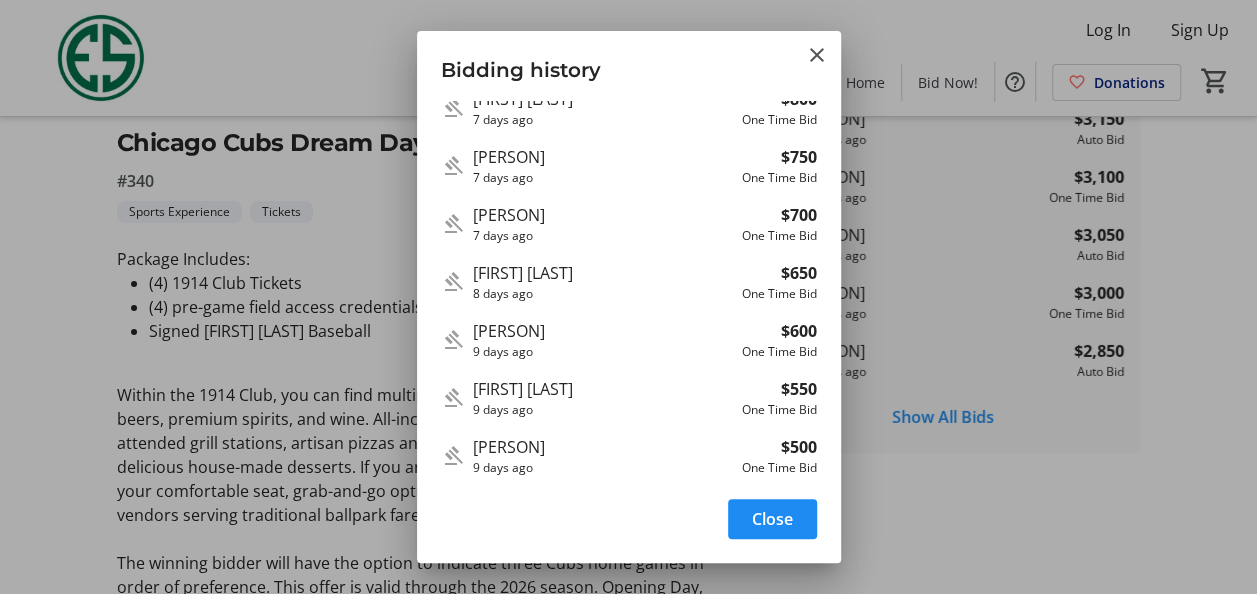 scroll, scrollTop: 2220, scrollLeft: 0, axis: vertical 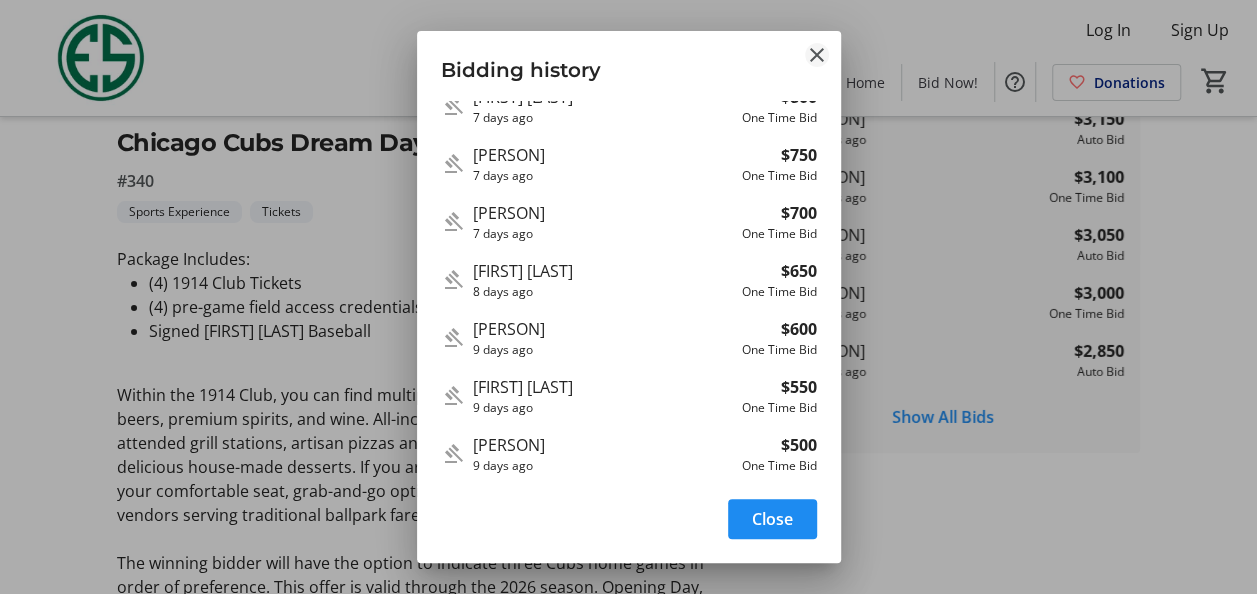 click at bounding box center [817, 55] 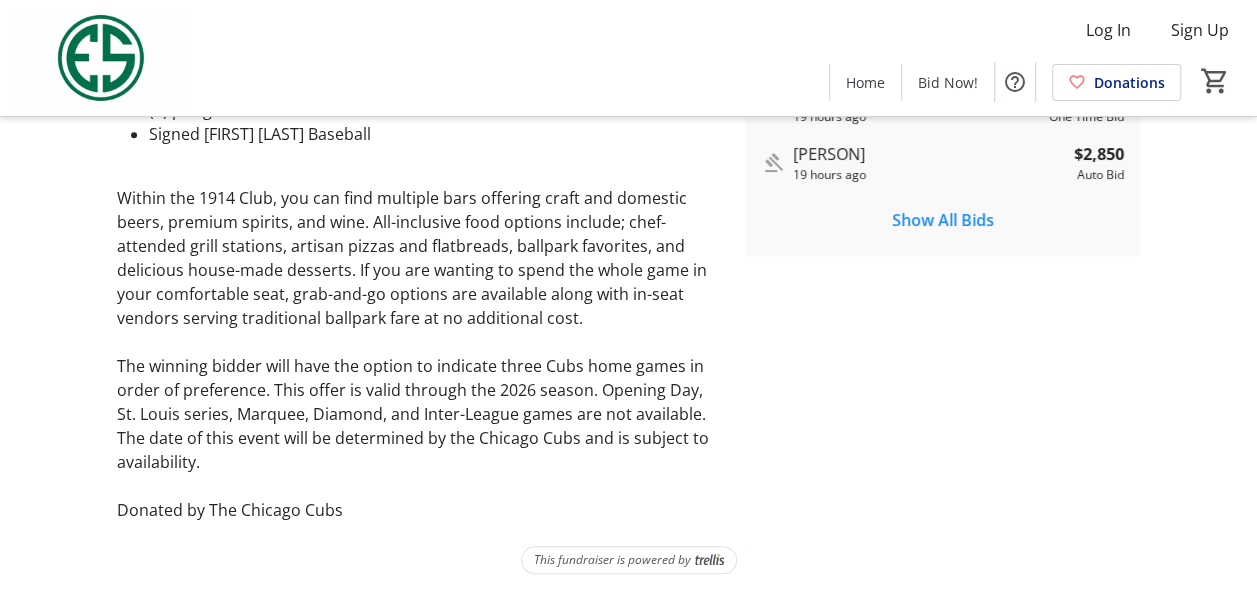 scroll, scrollTop: 628, scrollLeft: 0, axis: vertical 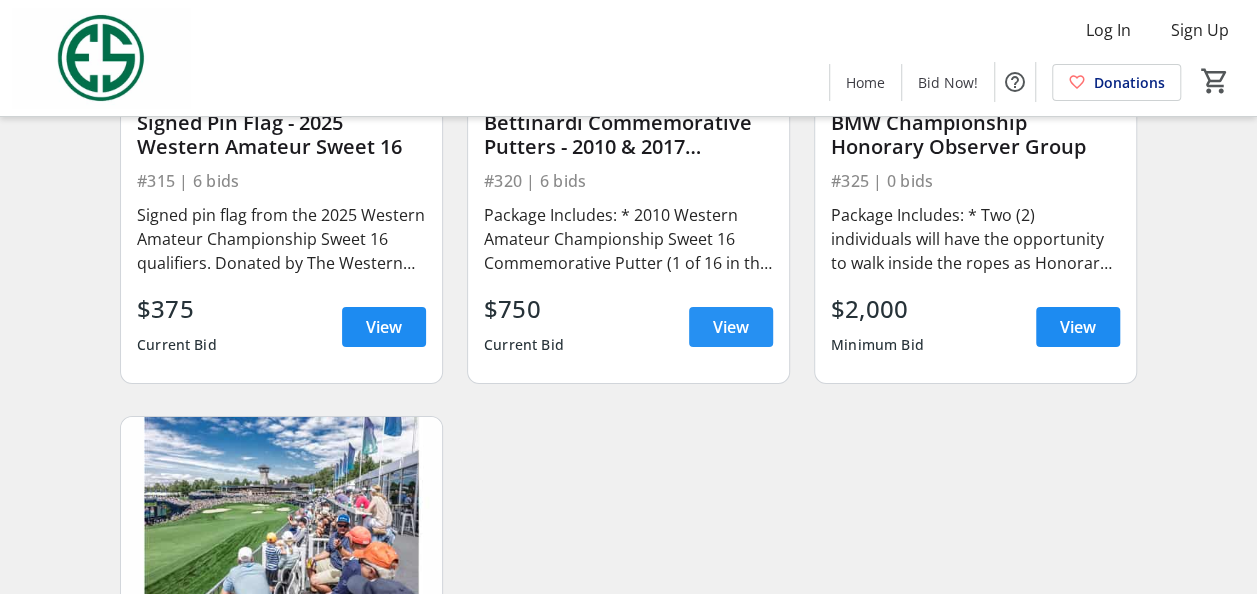 click on "View" at bounding box center (731, 327) 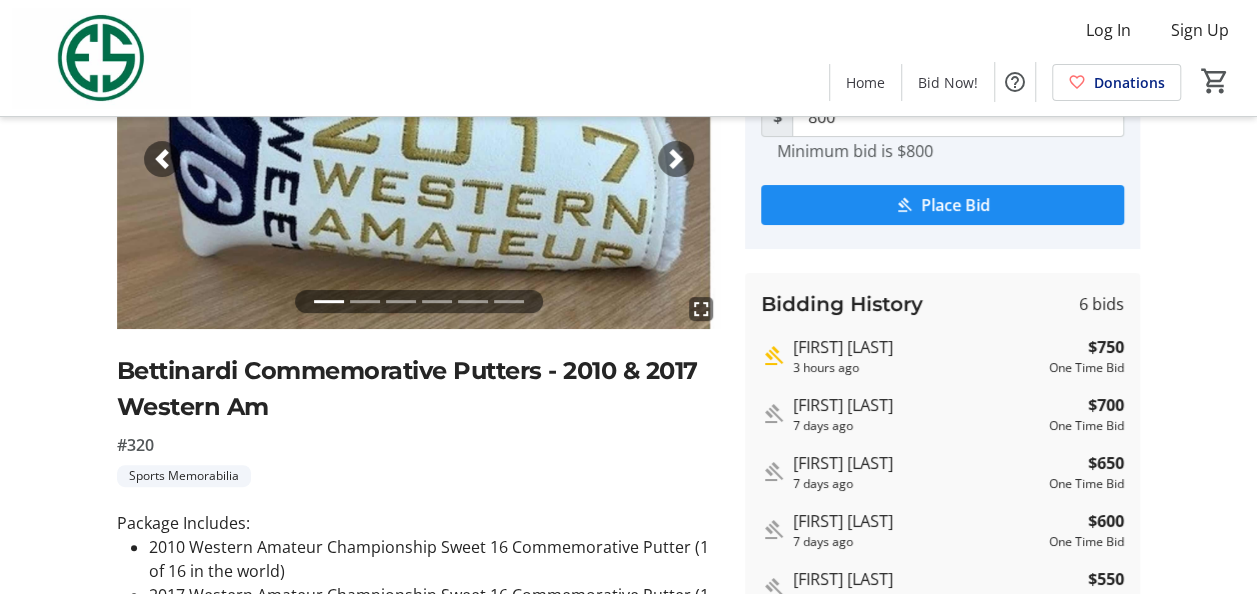 scroll, scrollTop: 376, scrollLeft: 0, axis: vertical 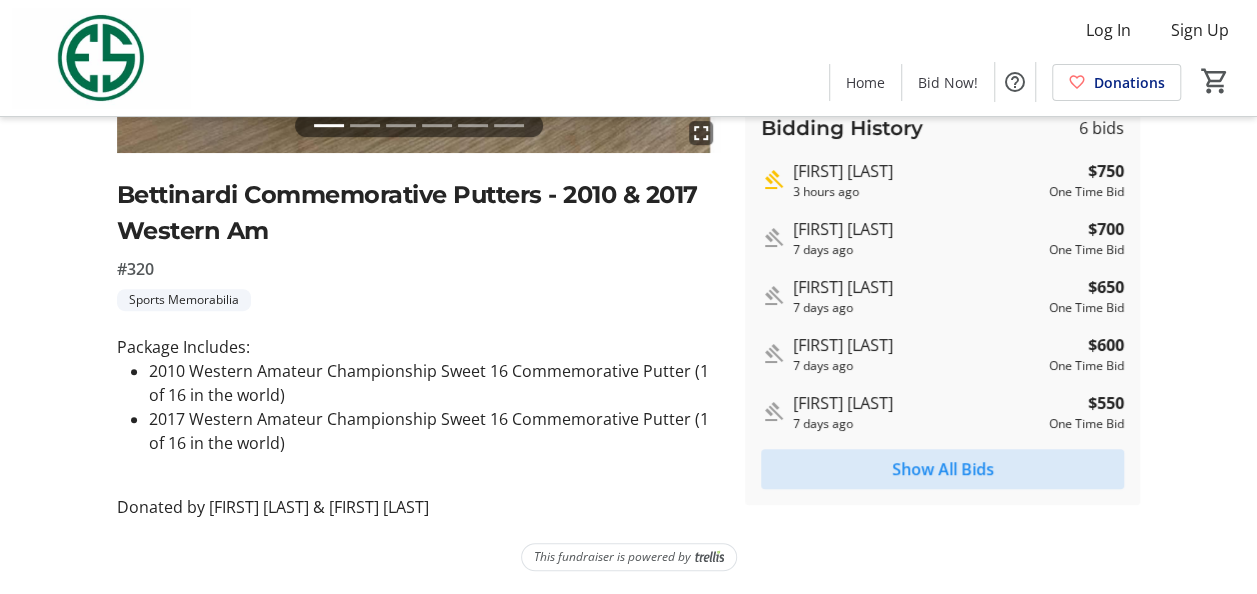 click on "Show All Bids" 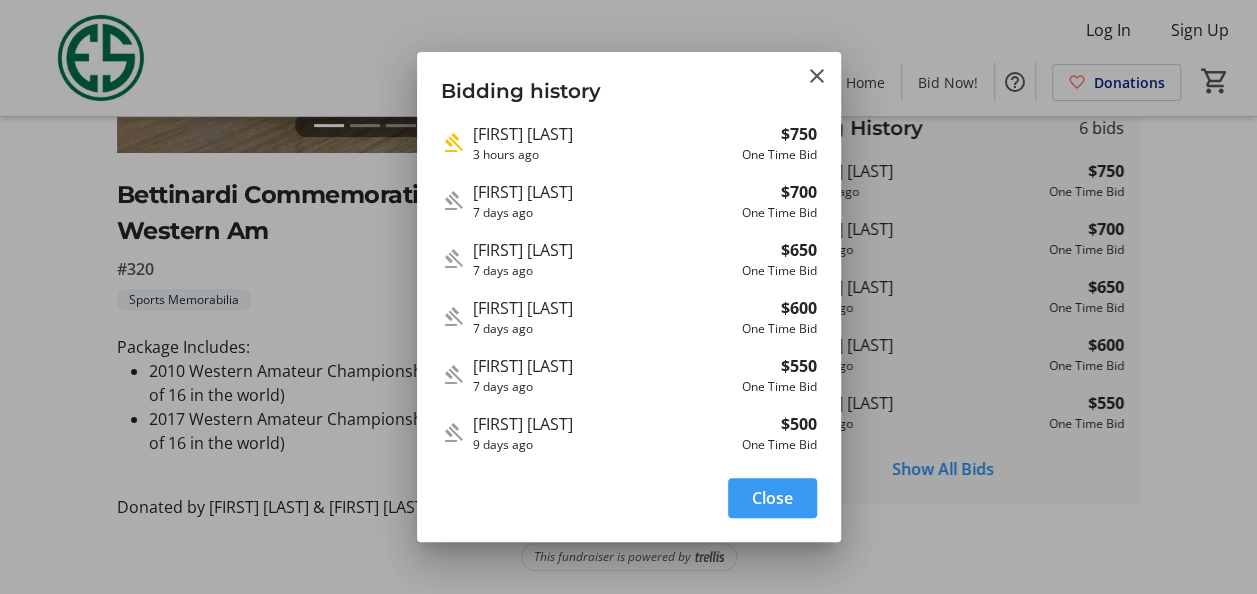 click on "Close" at bounding box center (772, 498) 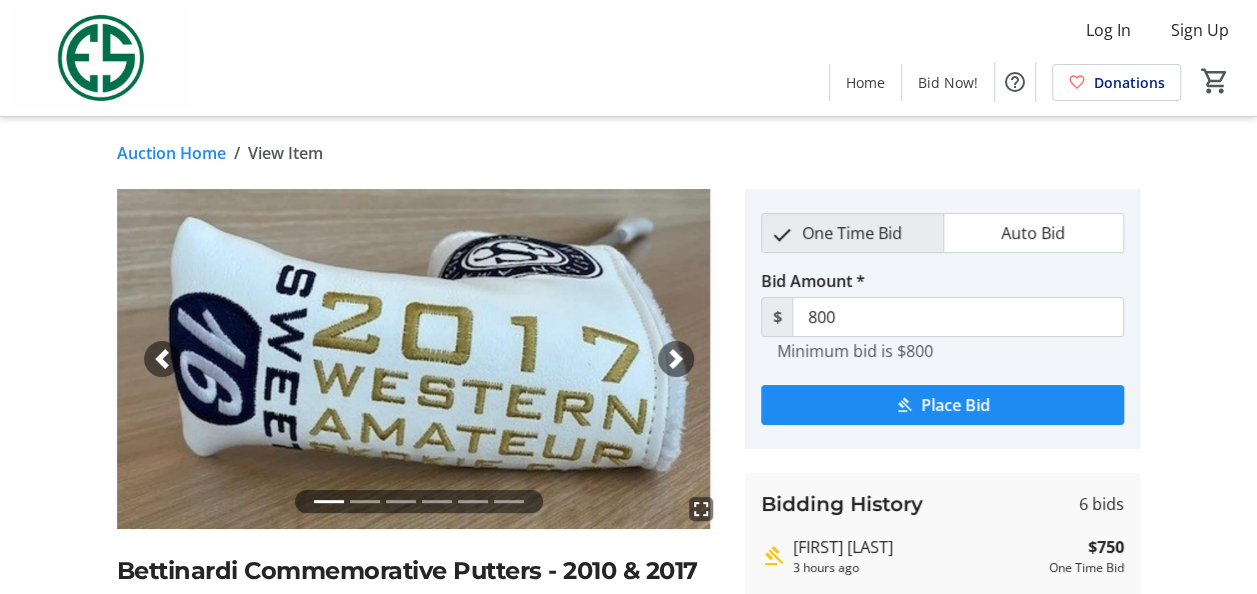 scroll, scrollTop: 0, scrollLeft: 0, axis: both 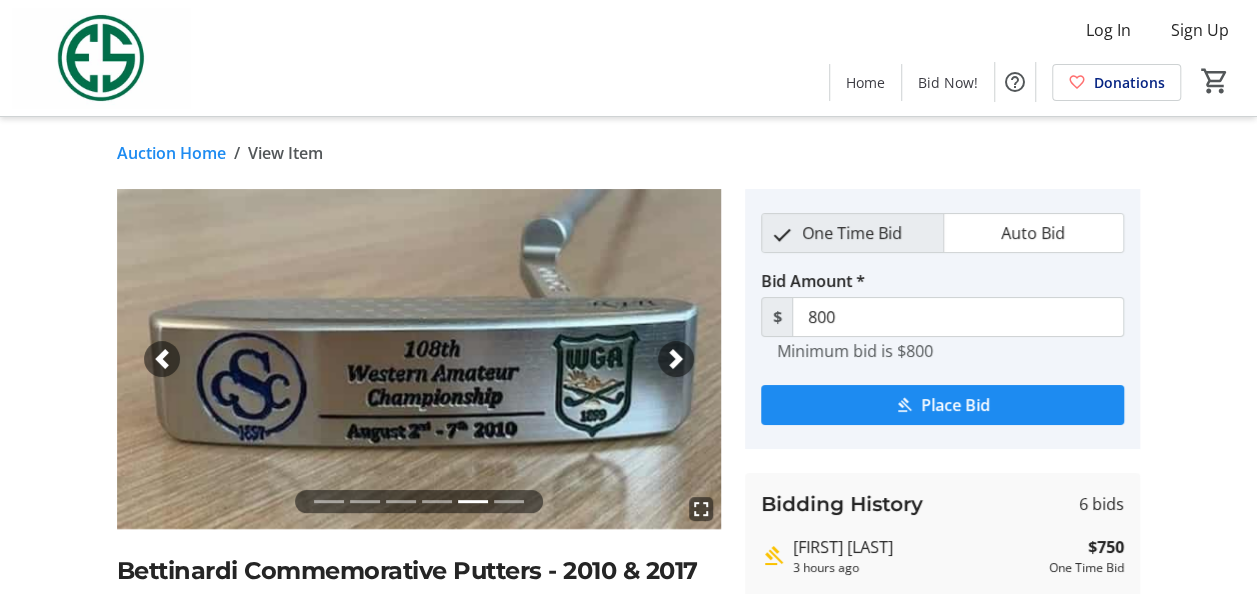 click at bounding box center (419, 501) 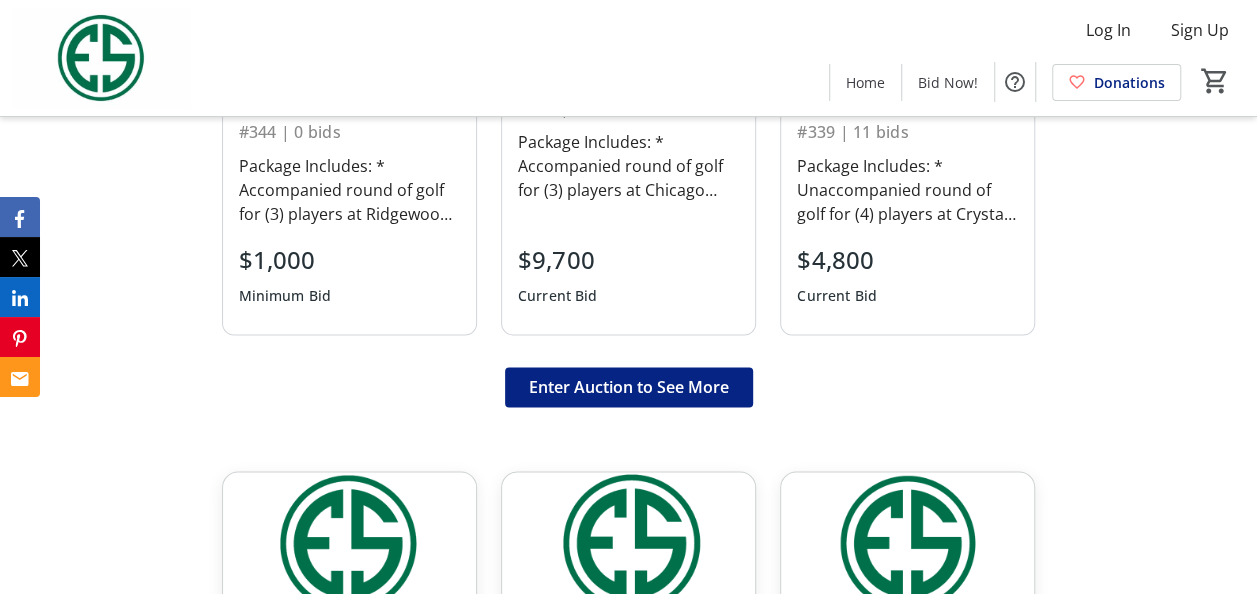 scroll, scrollTop: 1400, scrollLeft: 0, axis: vertical 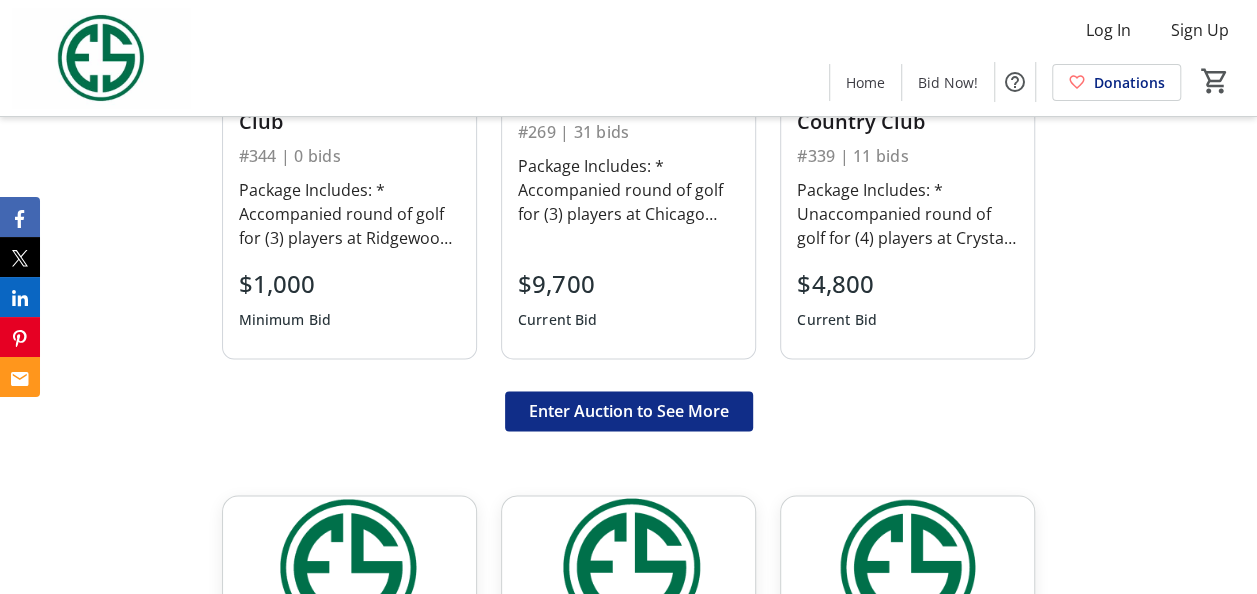 click on "Enter Auction to See More" at bounding box center [629, 411] 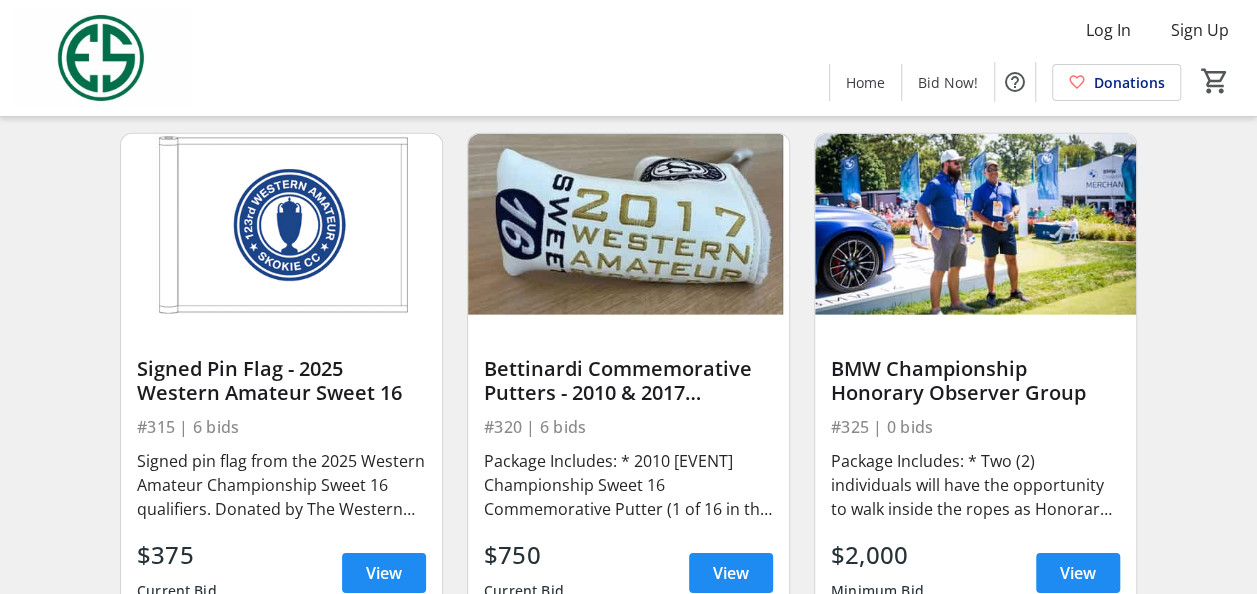 scroll, scrollTop: 10400, scrollLeft: 0, axis: vertical 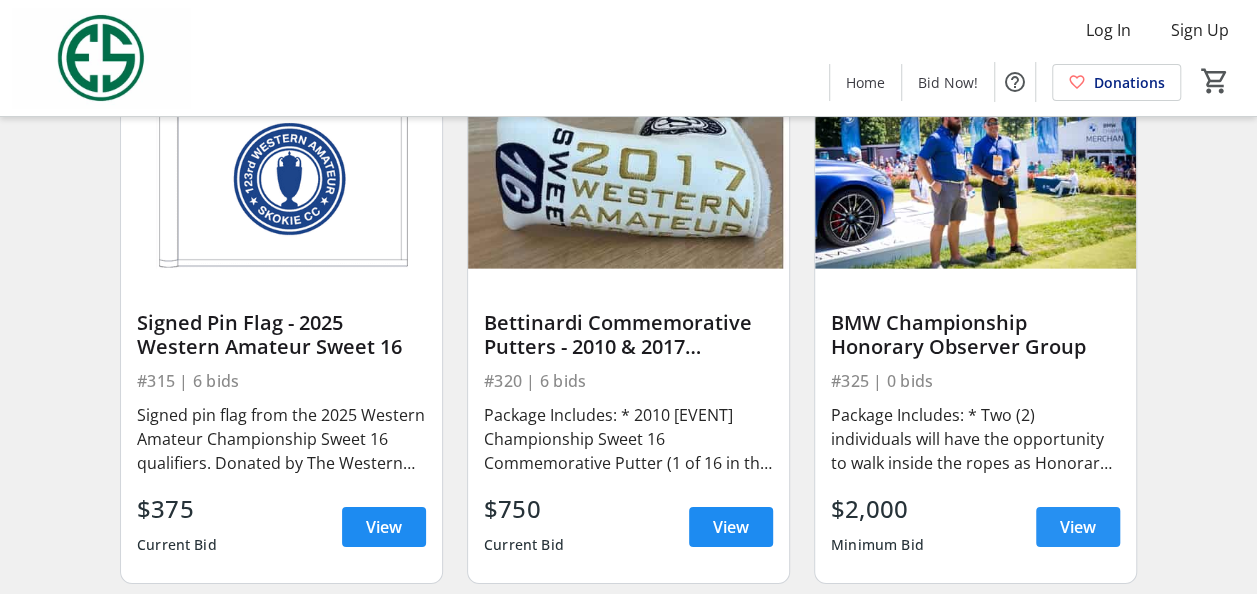 click on "View" at bounding box center [1078, 527] 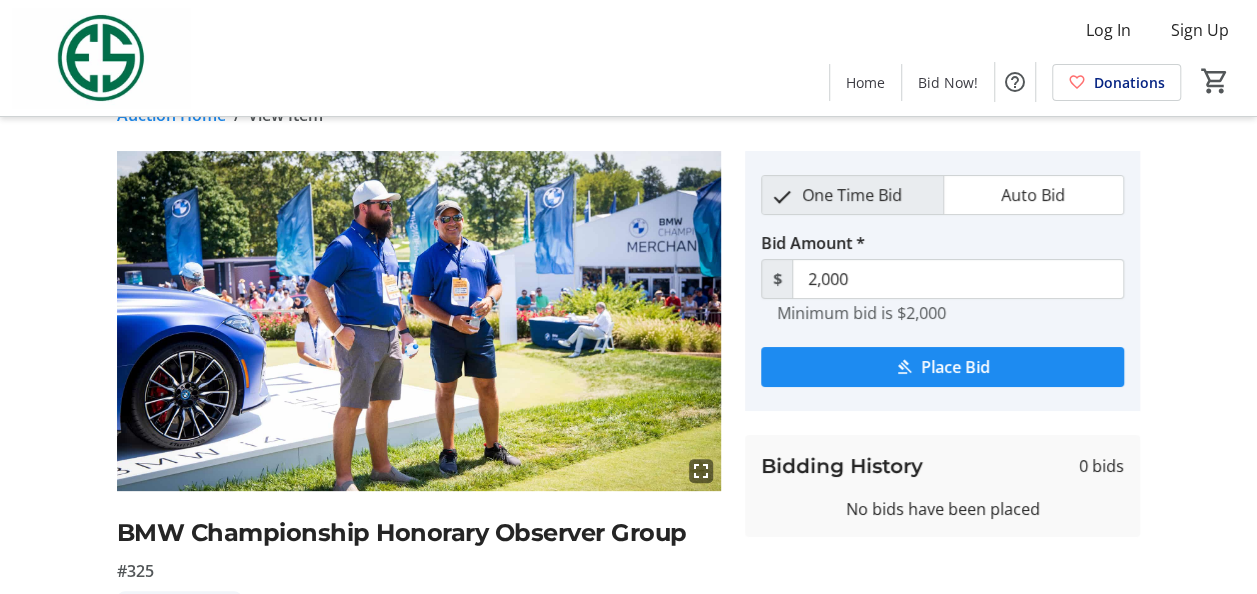 scroll, scrollTop: 0, scrollLeft: 0, axis: both 